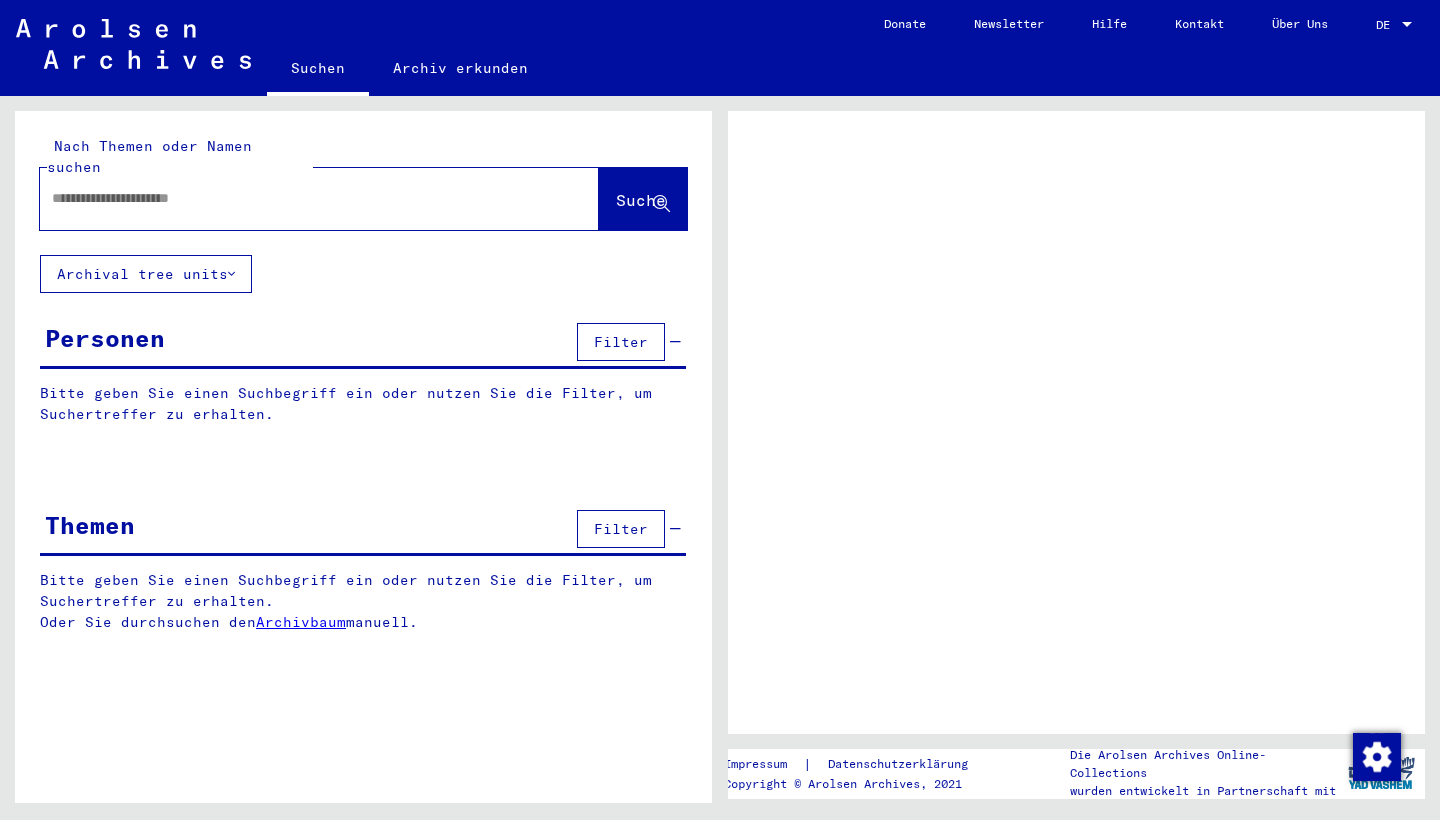 scroll, scrollTop: 0, scrollLeft: 0, axis: both 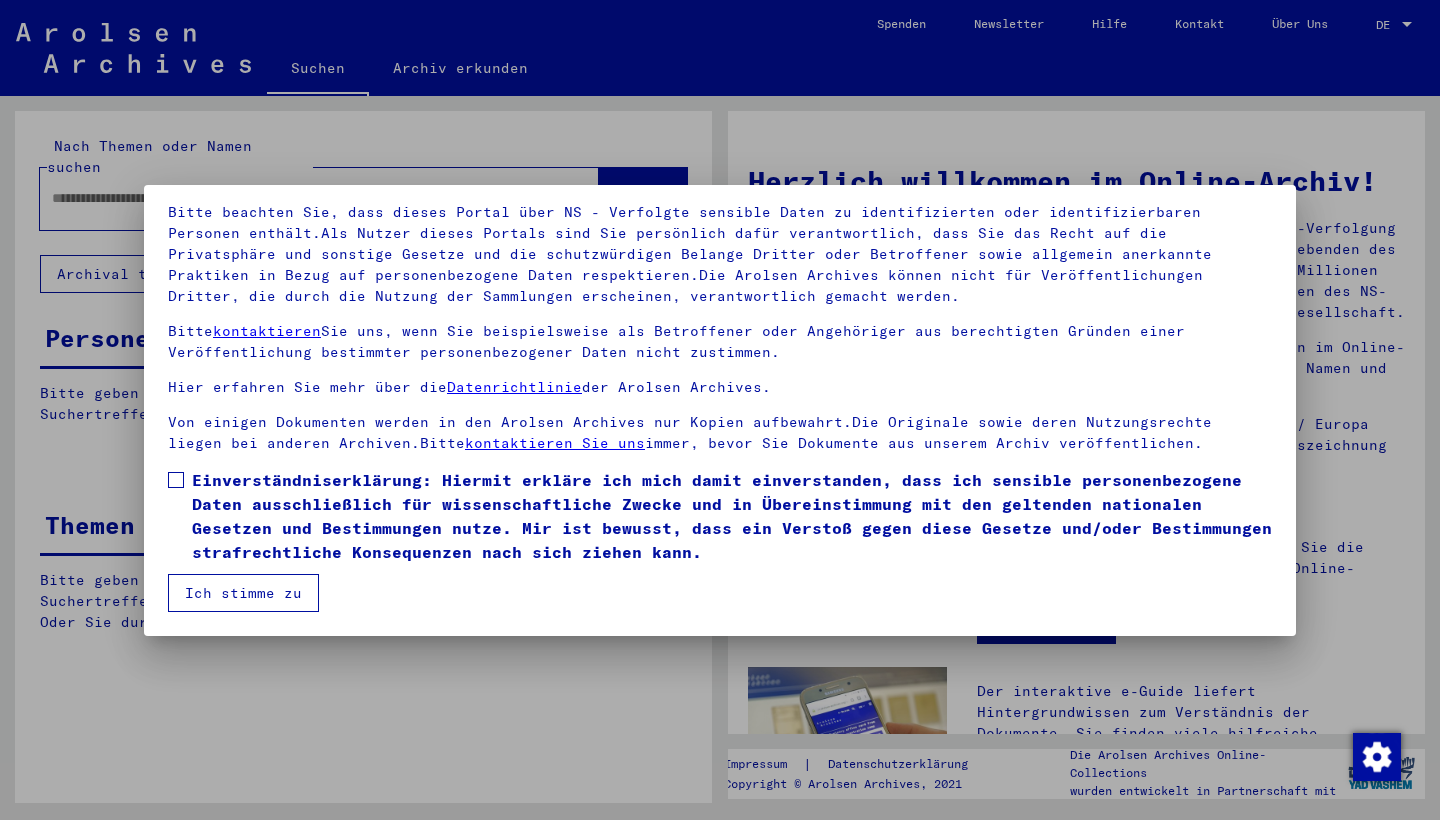click at bounding box center (176, 480) 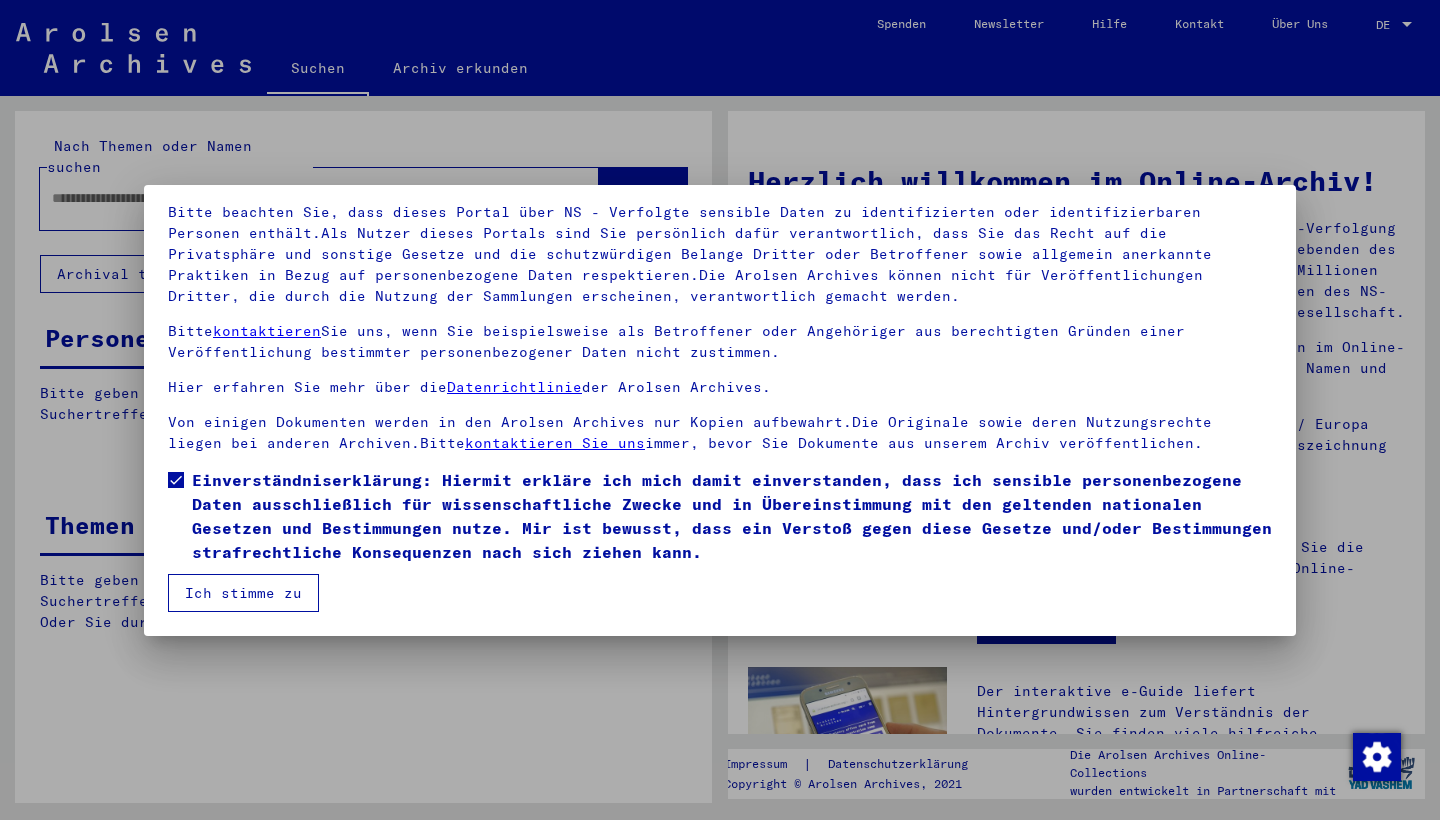 click on "Ich stimme zu" at bounding box center (243, 593) 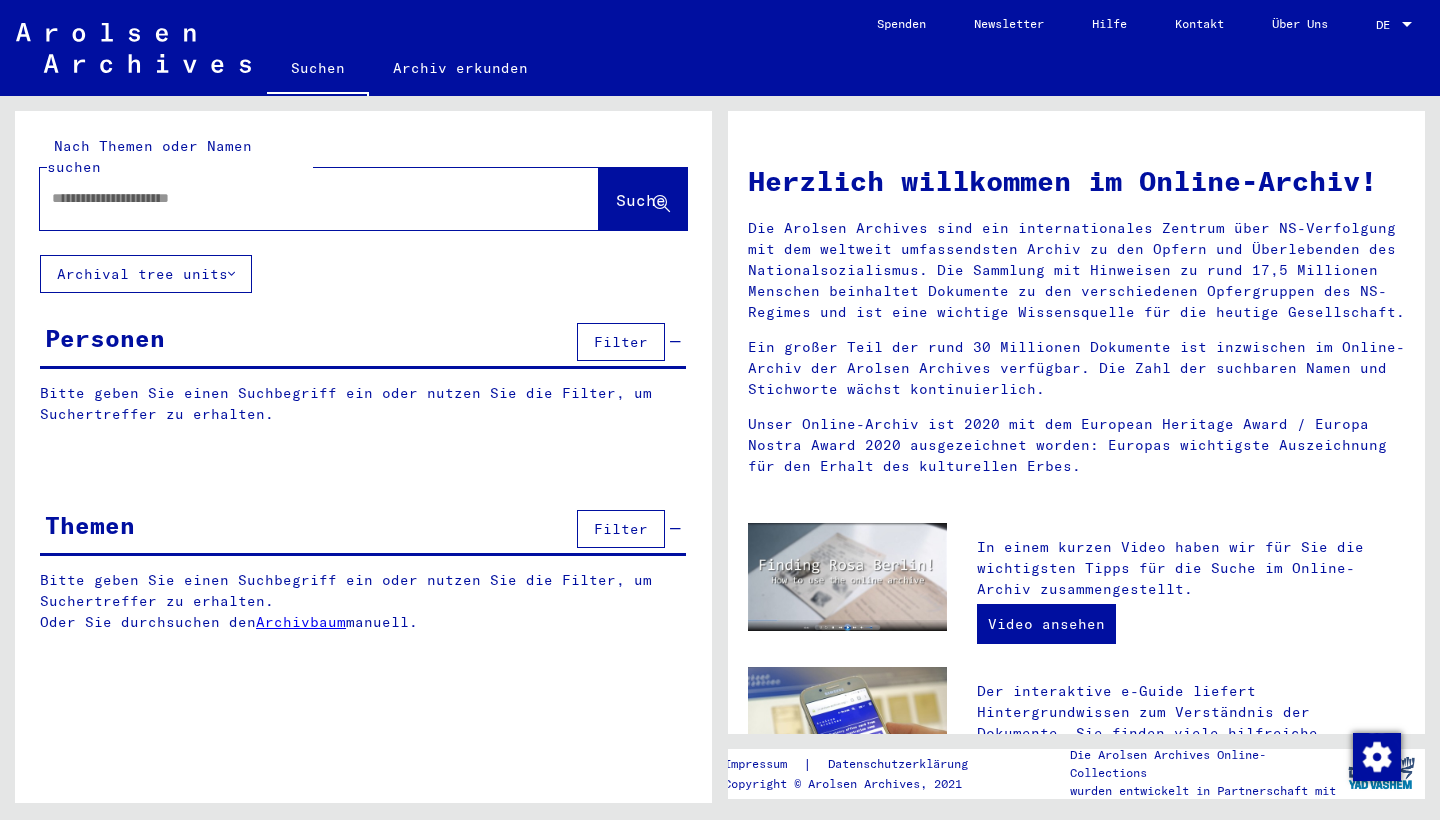 click 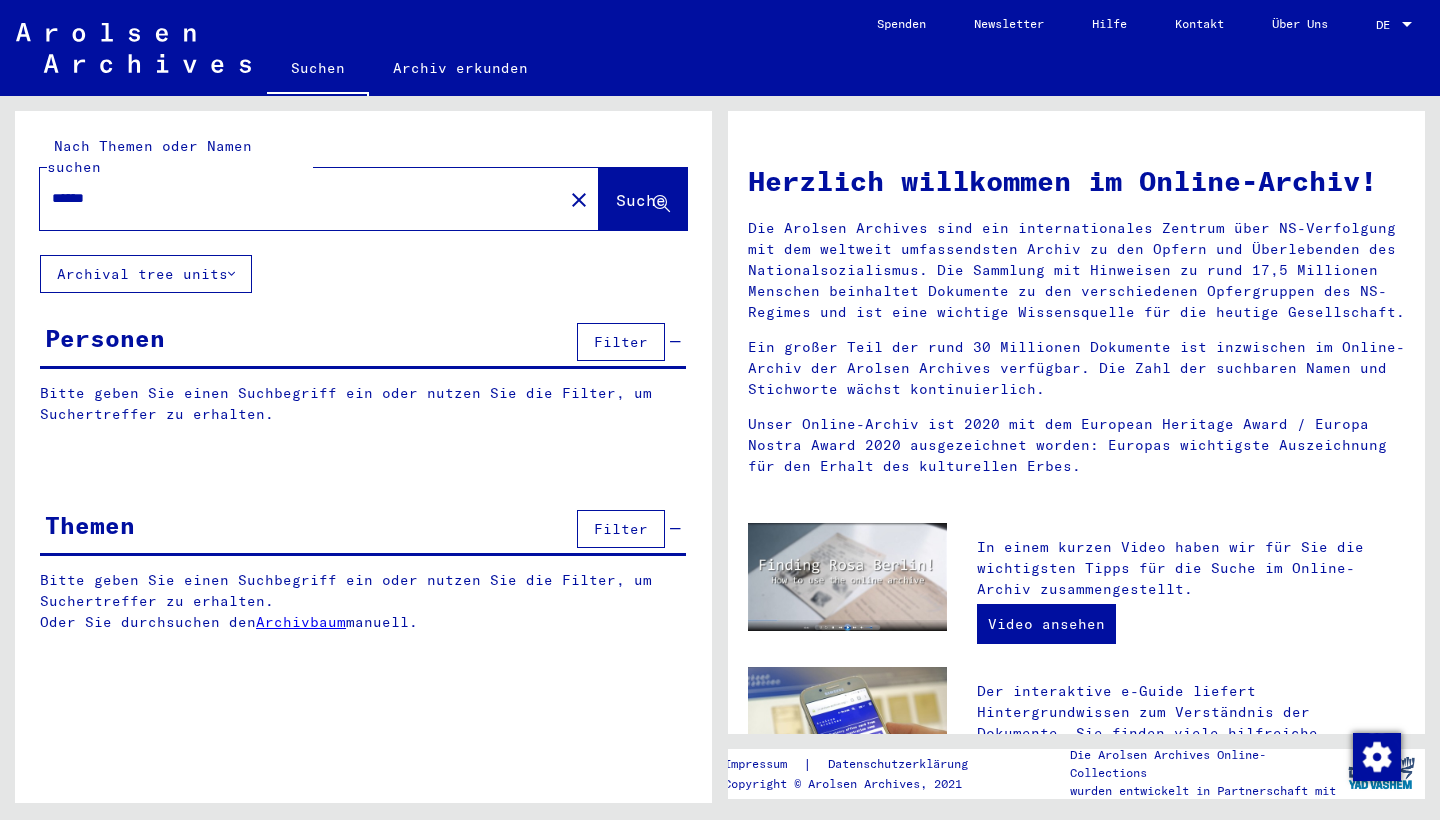 type on "******" 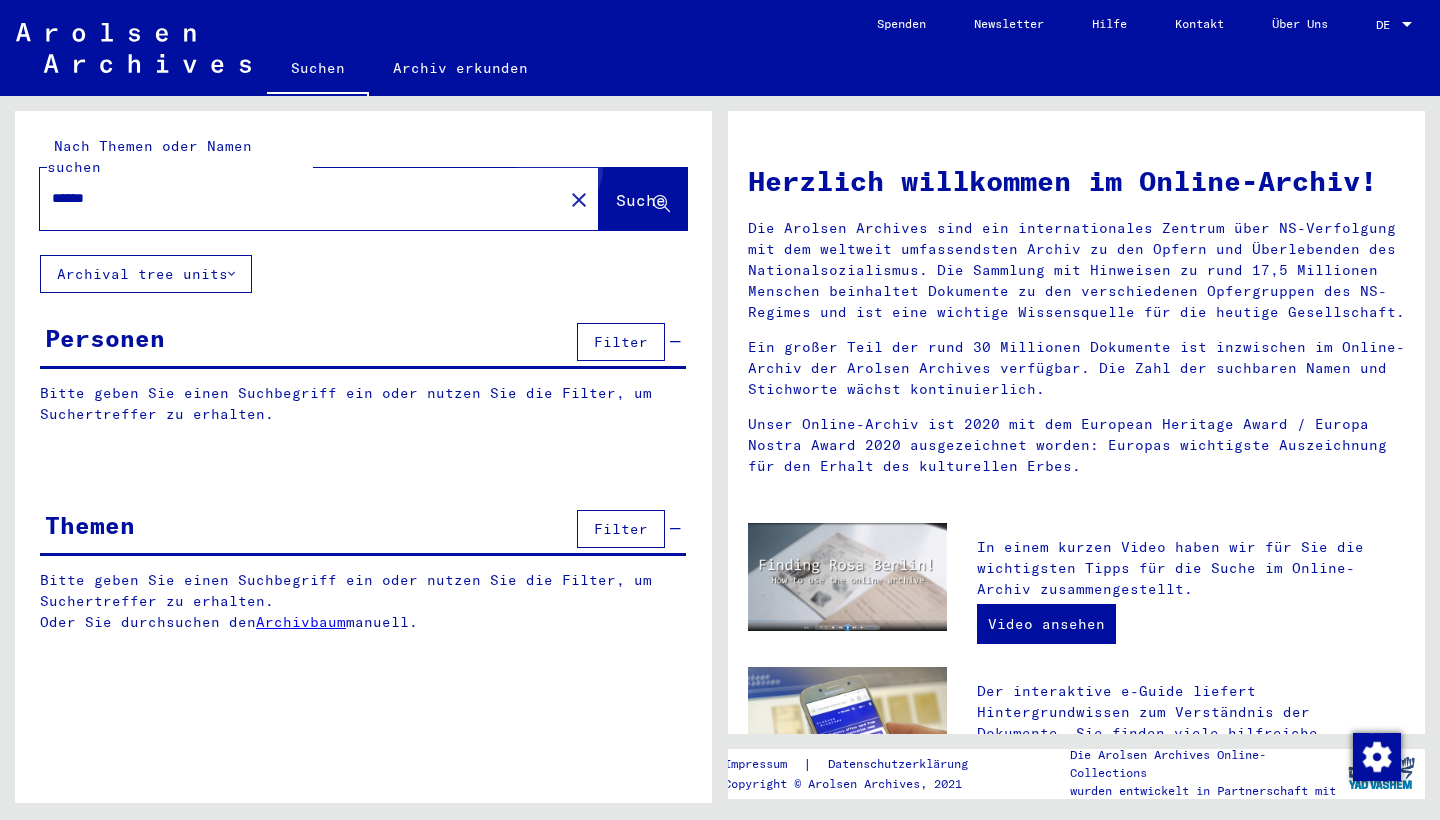 click on "Suche" 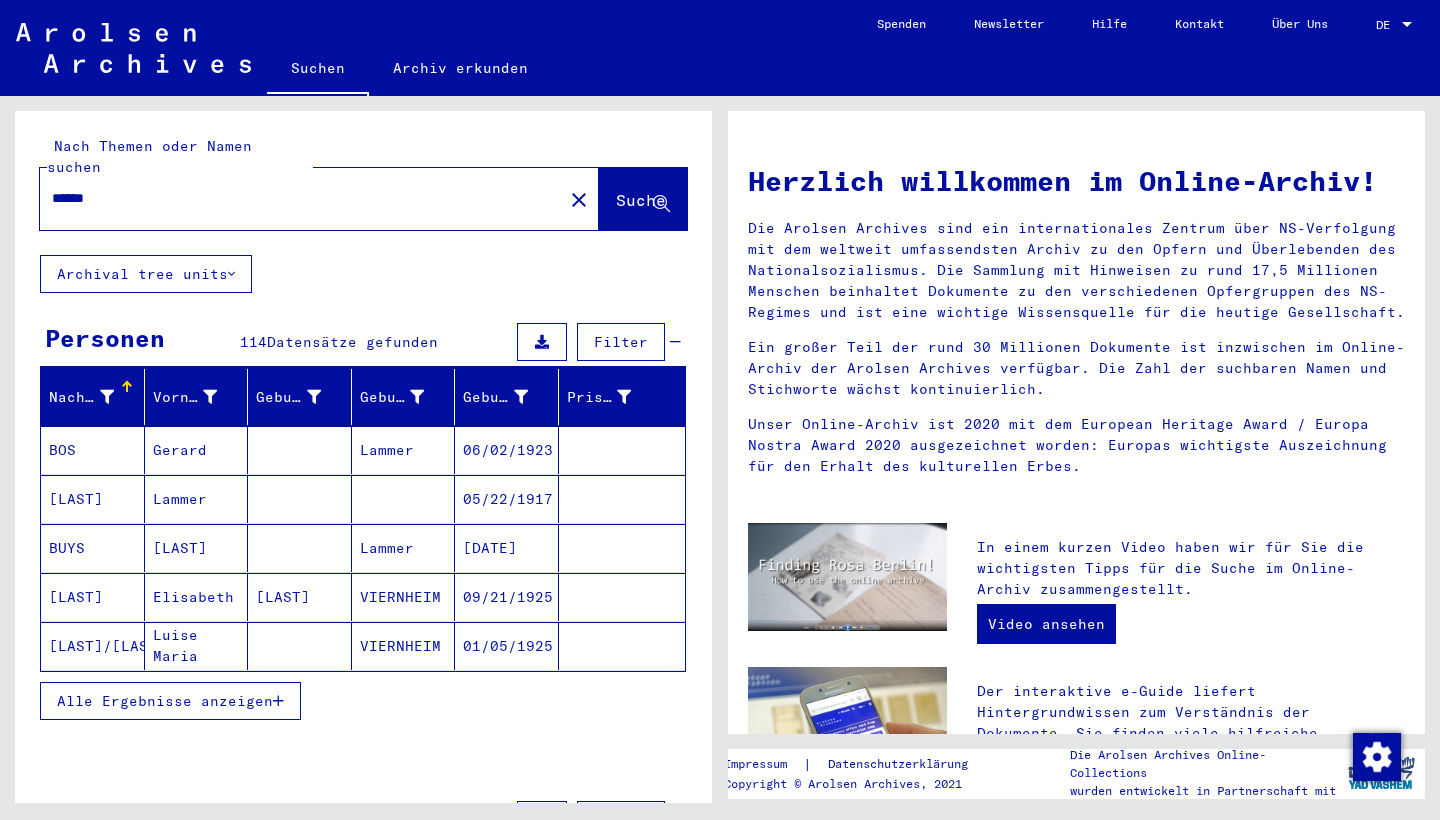 click on "Alle Ergebnisse anzeigen" at bounding box center (165, 701) 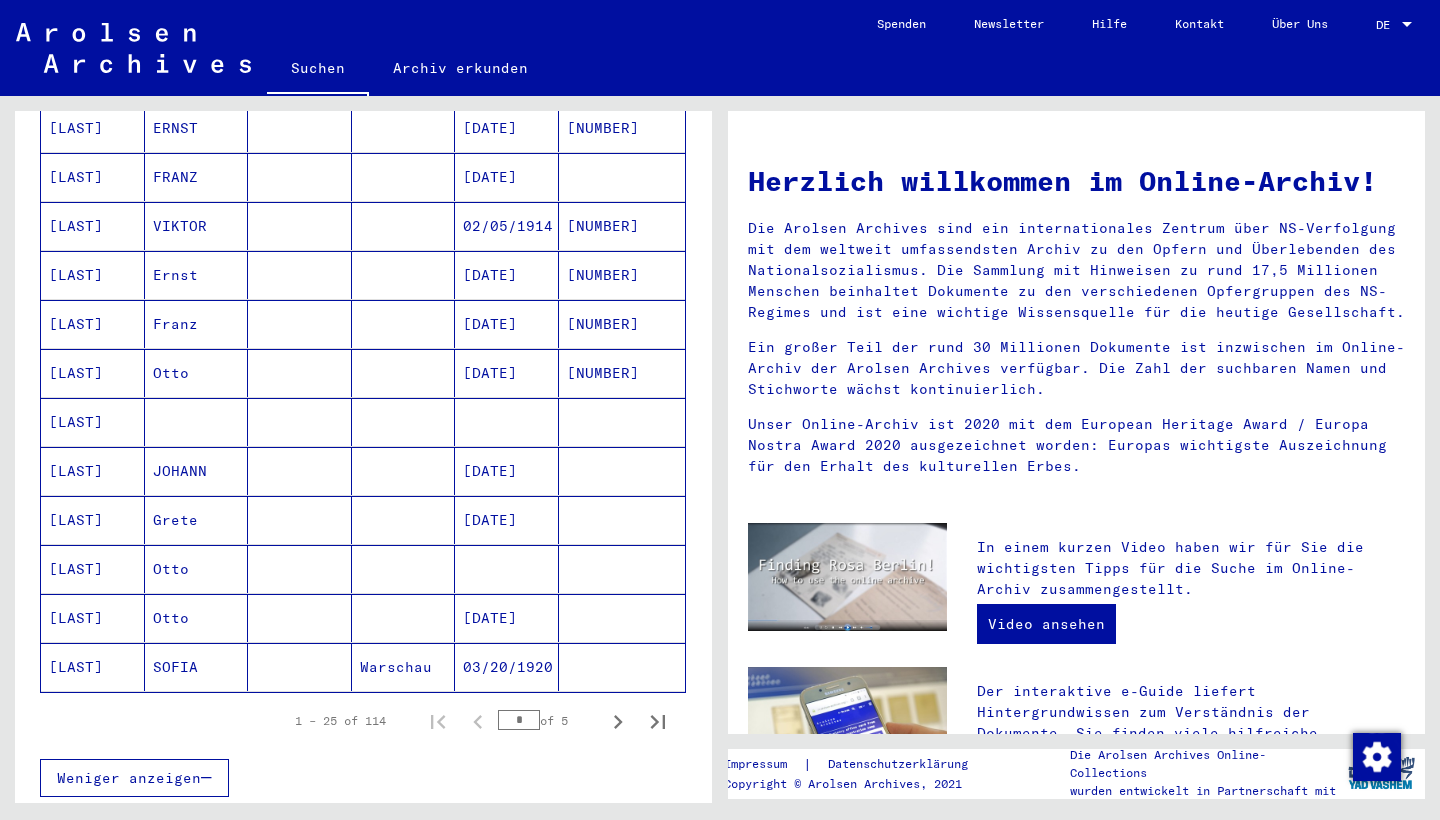 scroll, scrollTop: 993, scrollLeft: 0, axis: vertical 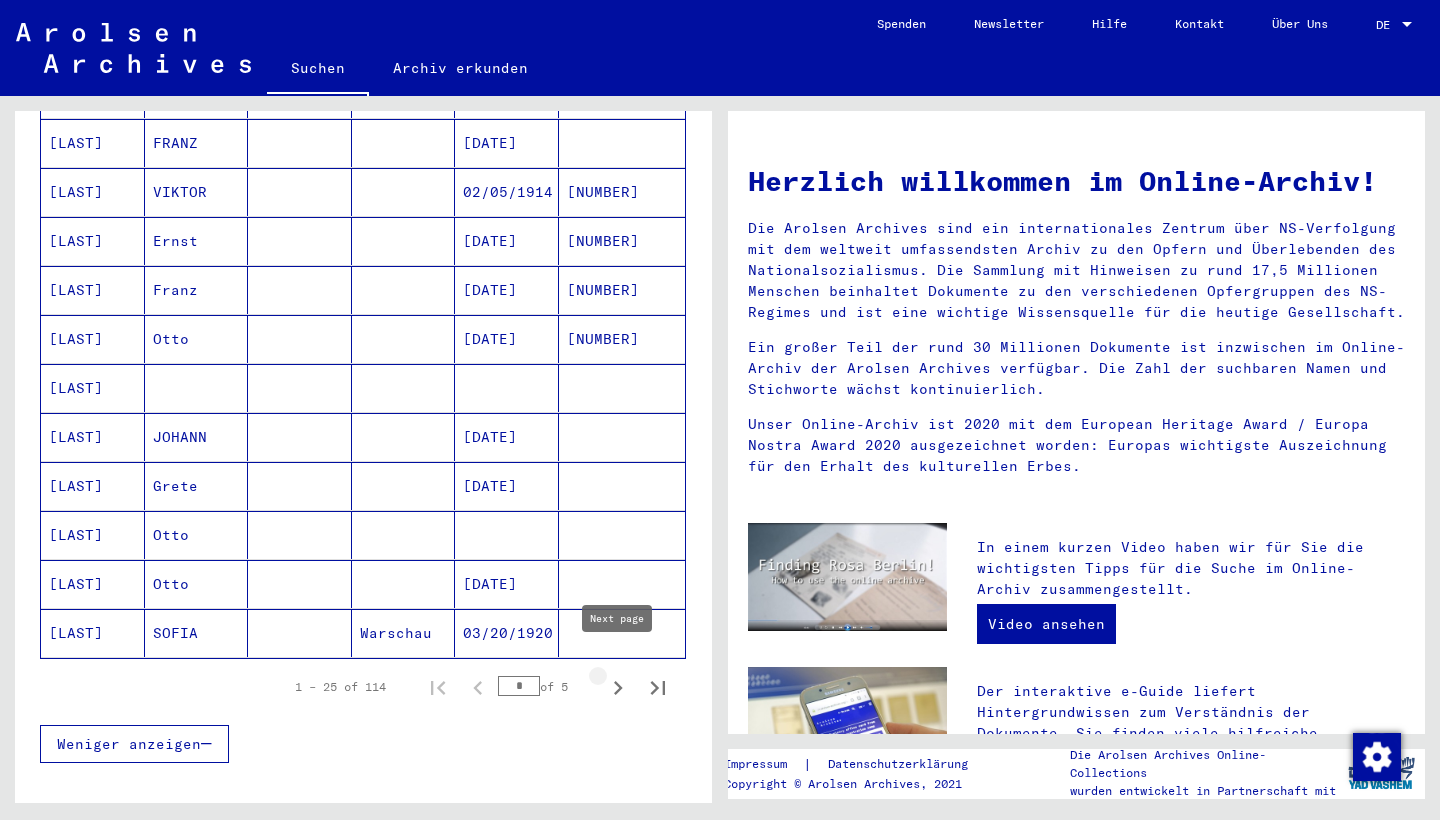 click 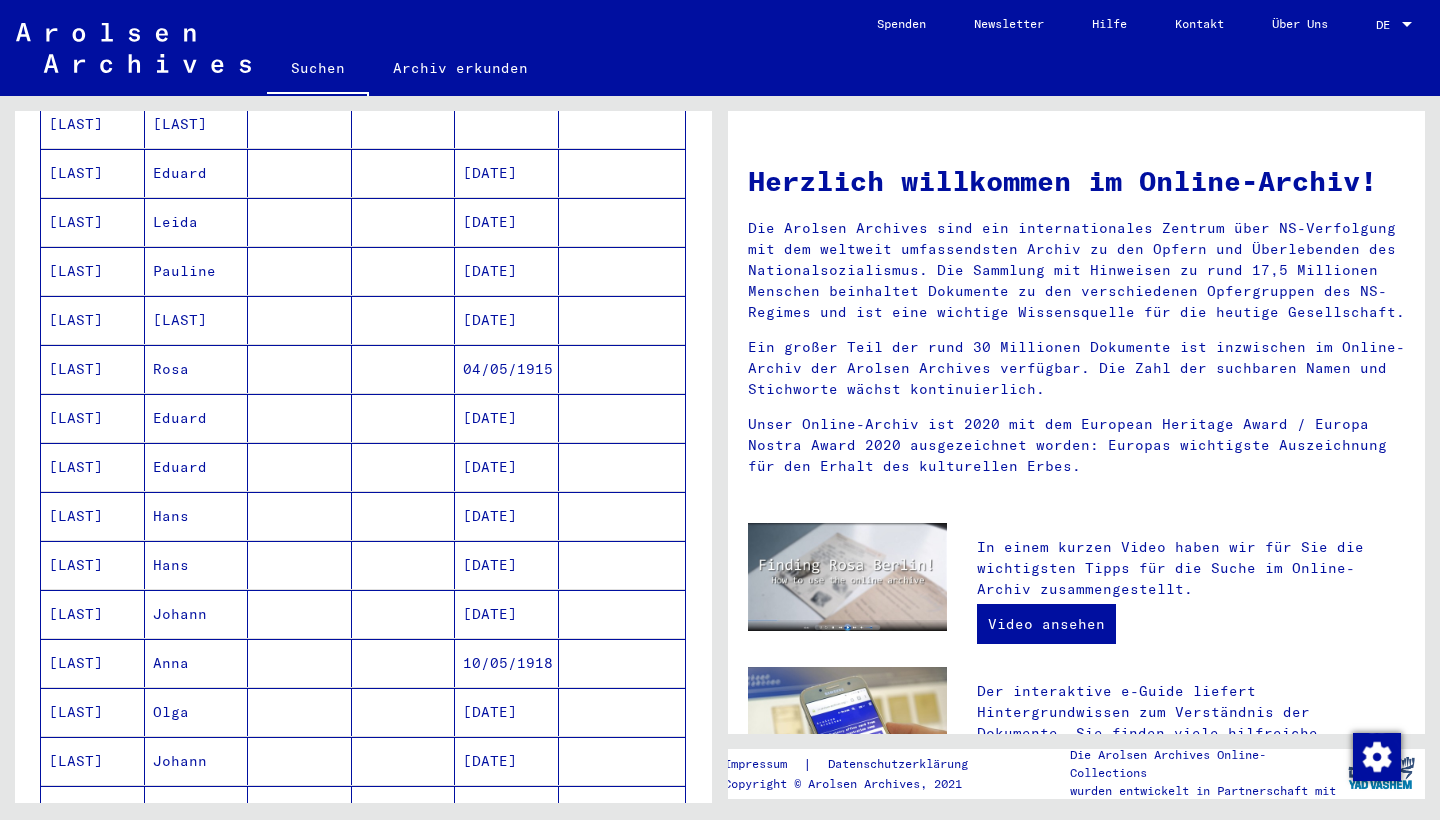 scroll, scrollTop: 356, scrollLeft: 0, axis: vertical 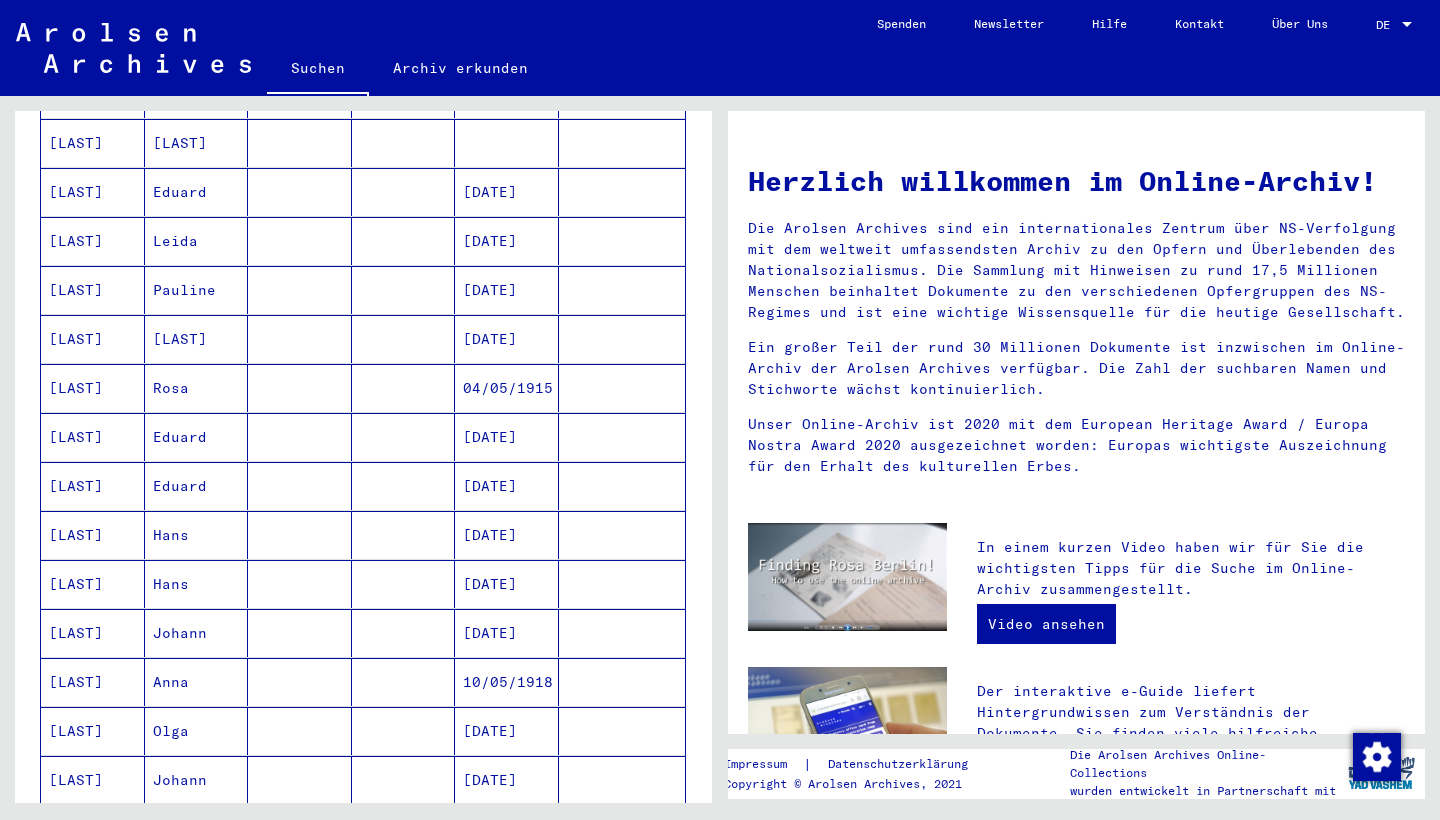 click on "[LAST]" at bounding box center [93, 633] 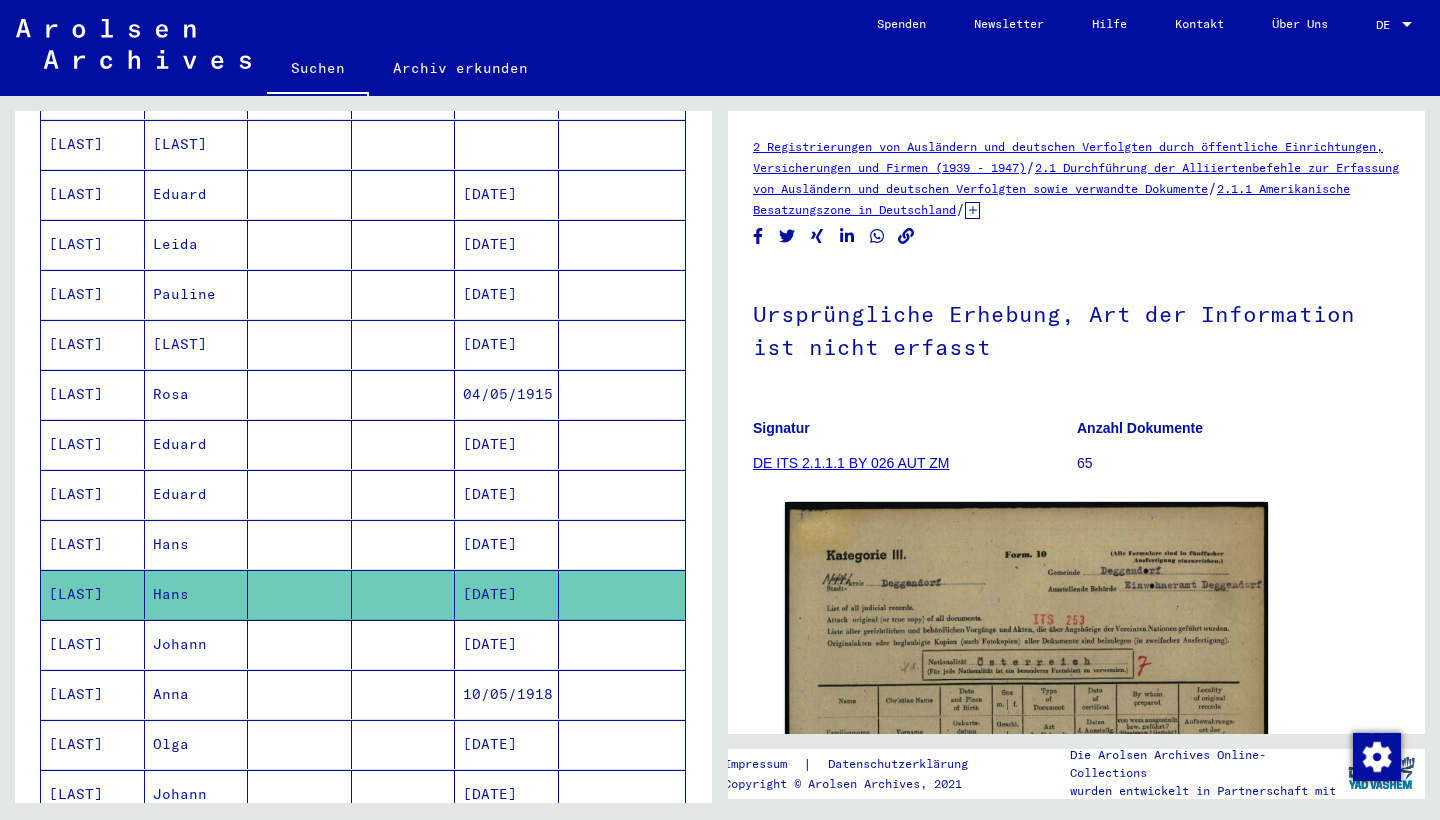 scroll, scrollTop: 0, scrollLeft: 0, axis: both 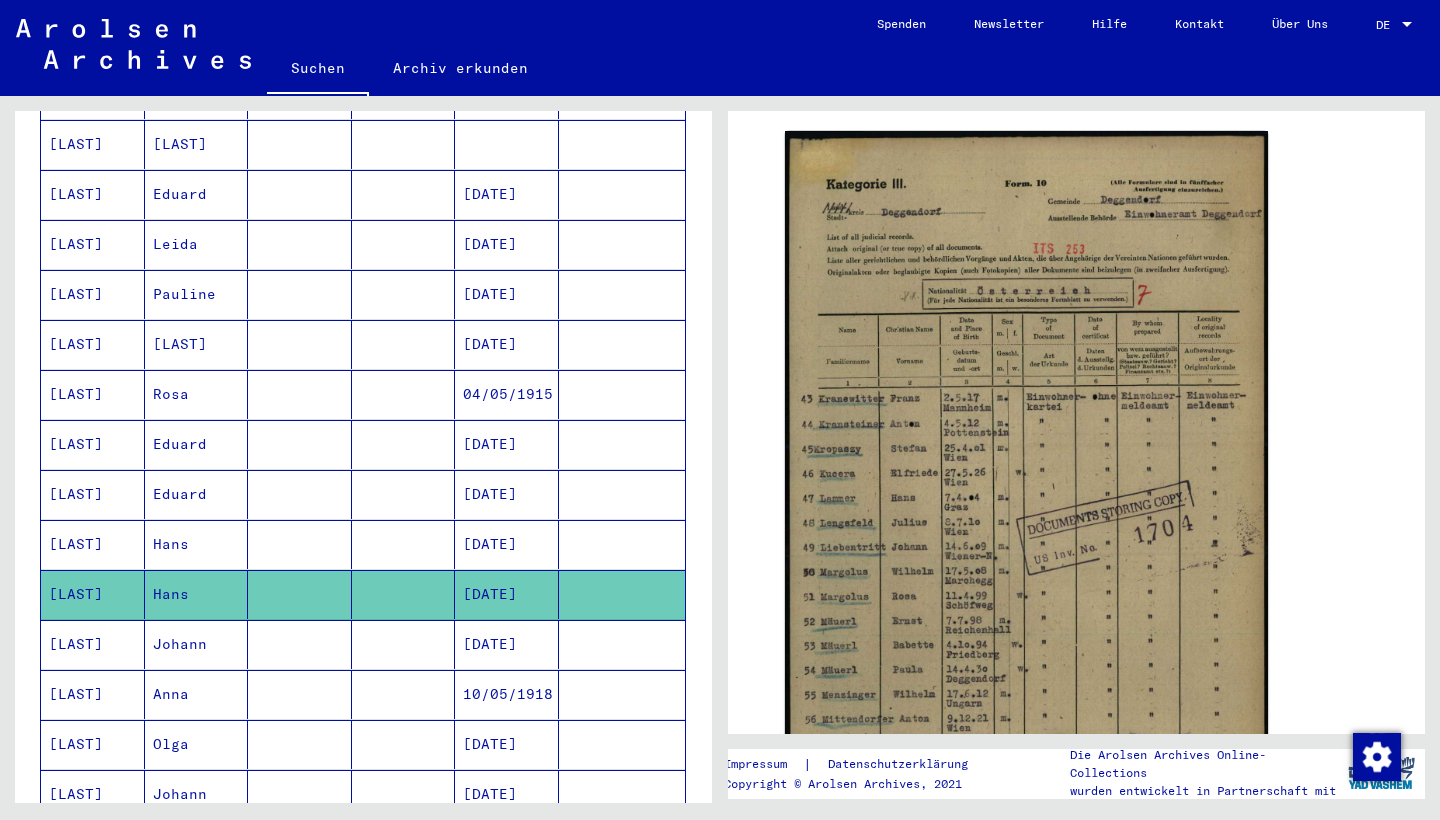 click on "[LAST]" at bounding box center (93, 594) 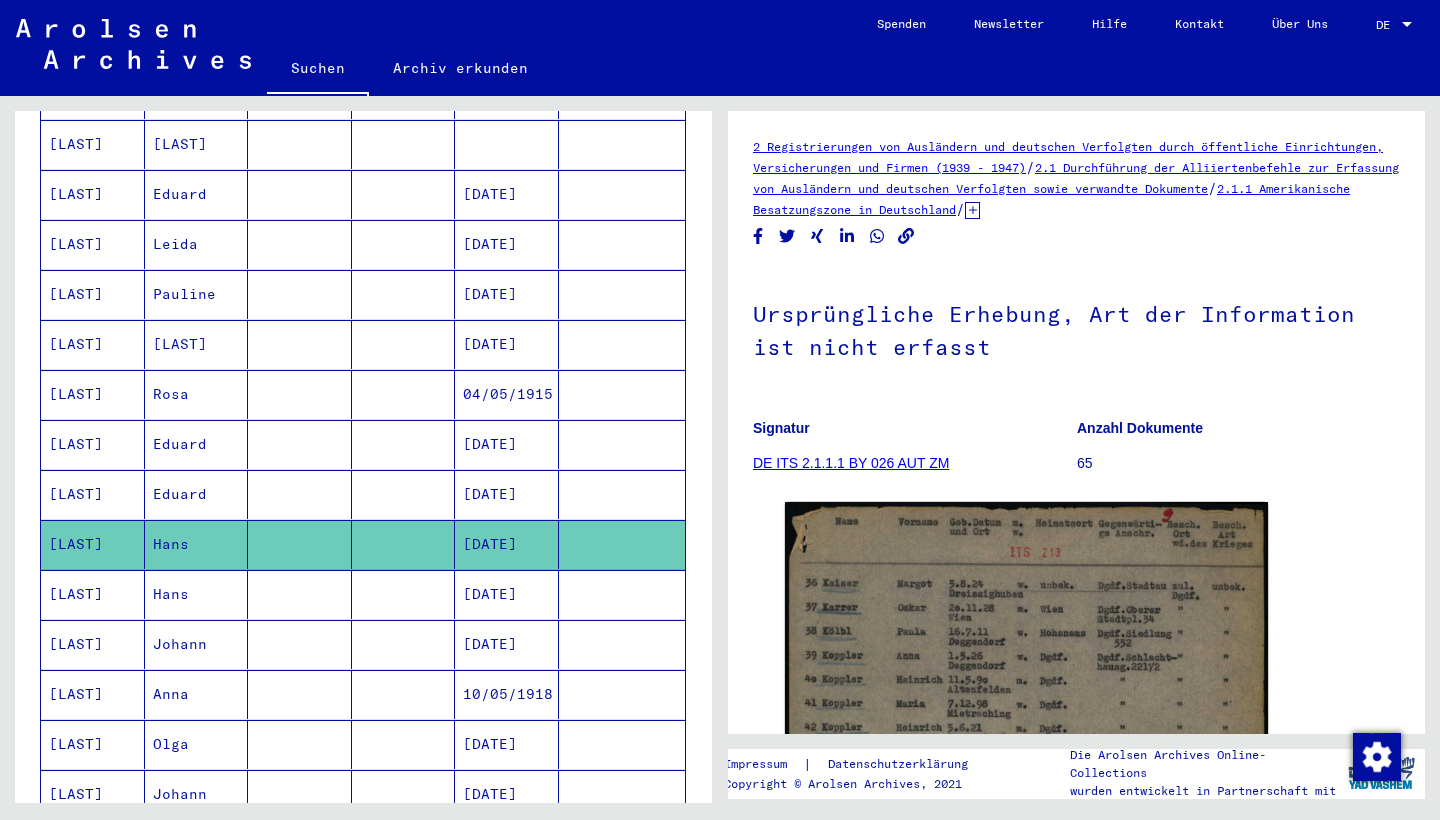 scroll, scrollTop: 0, scrollLeft: 0, axis: both 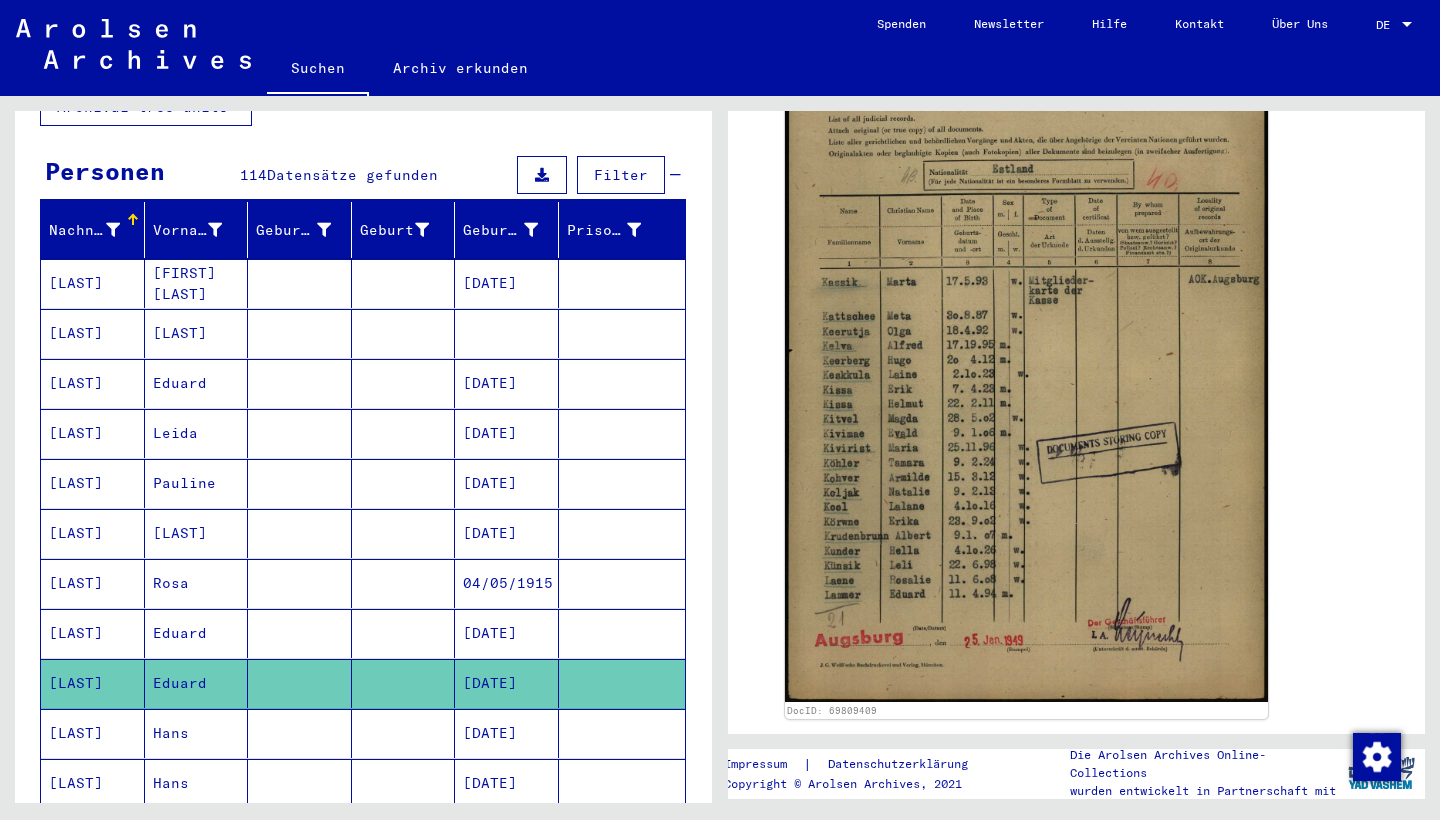 click on "[LAST]" at bounding box center (93, 333) 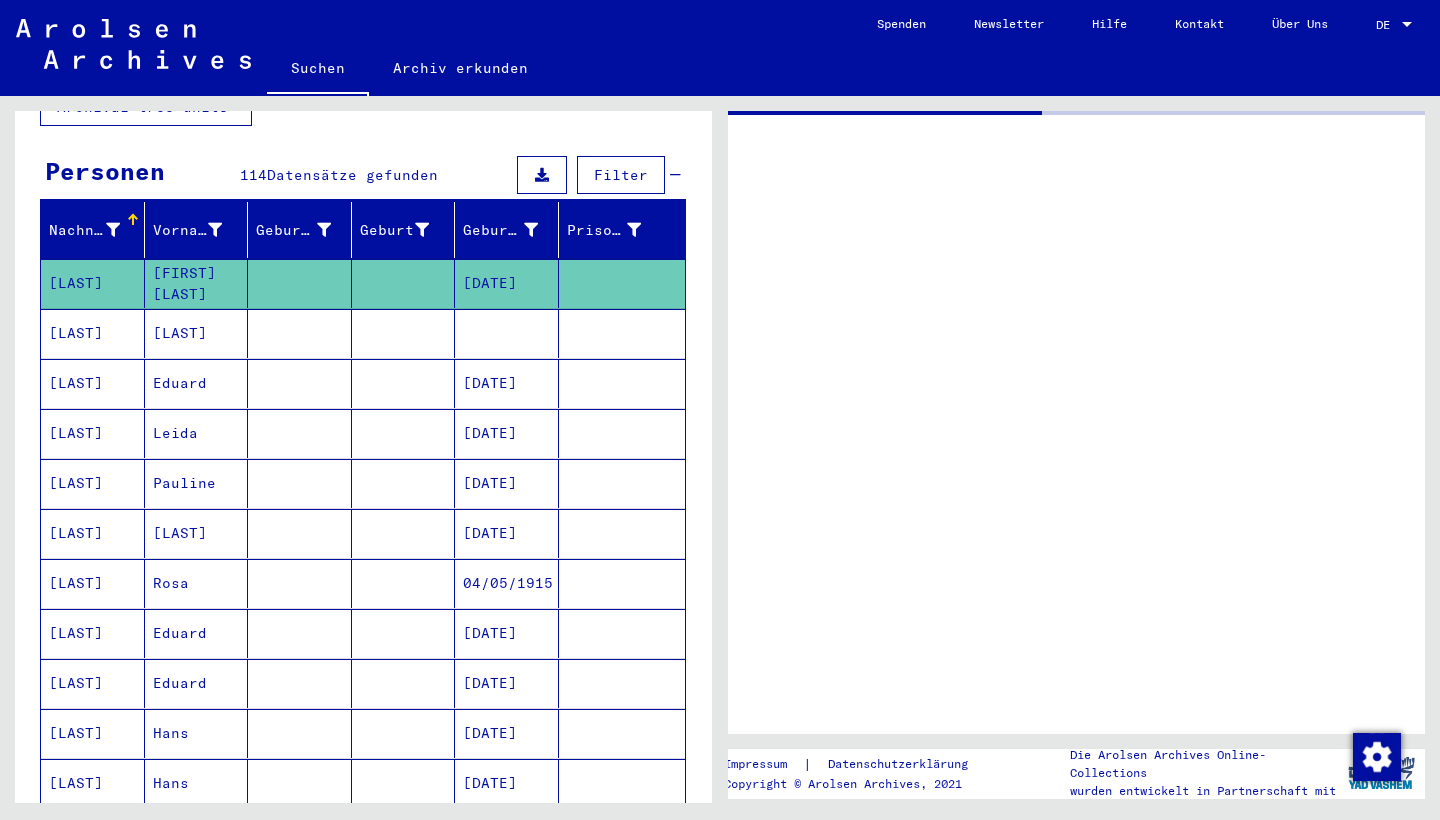scroll, scrollTop: 0, scrollLeft: 0, axis: both 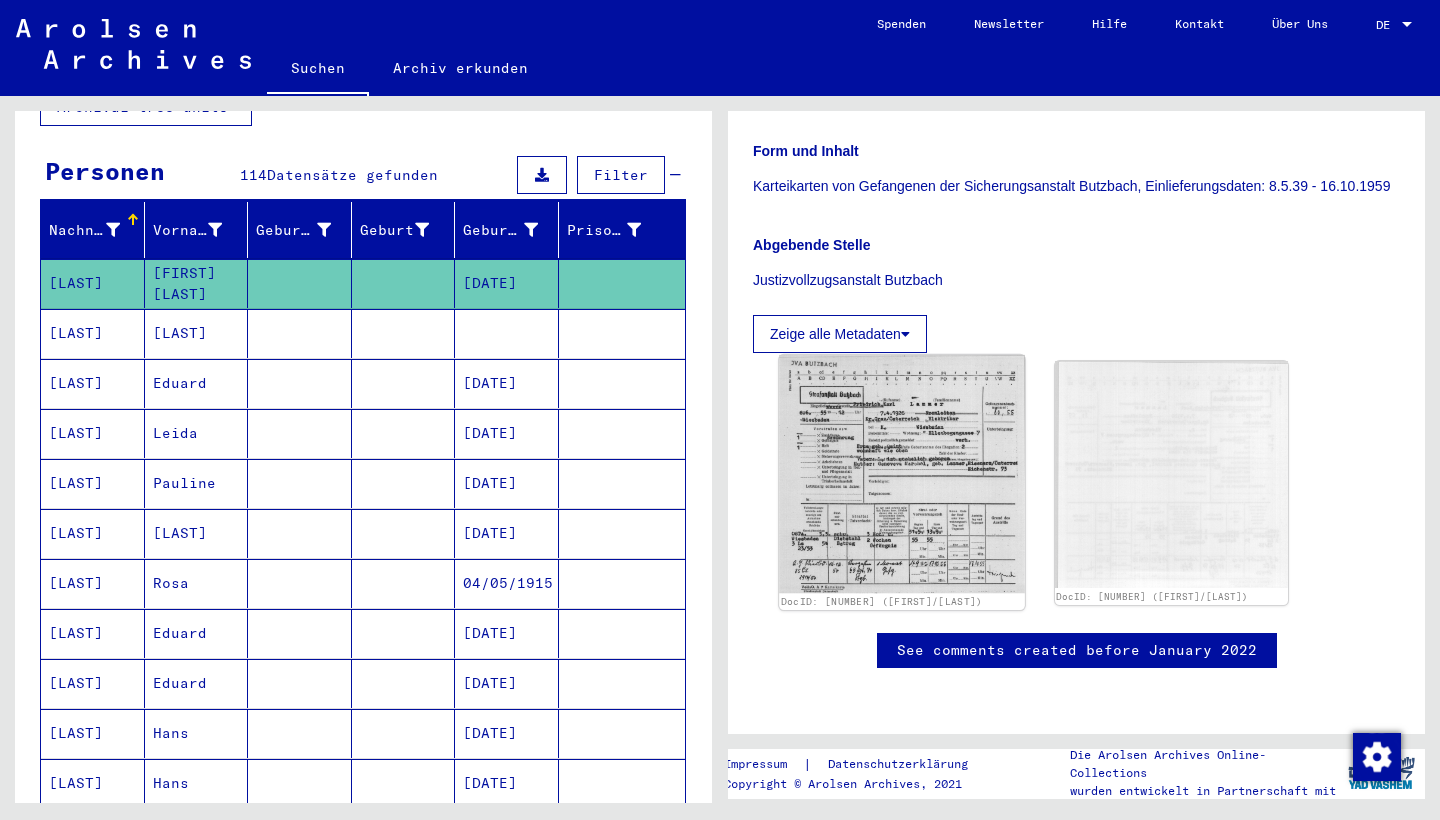 click 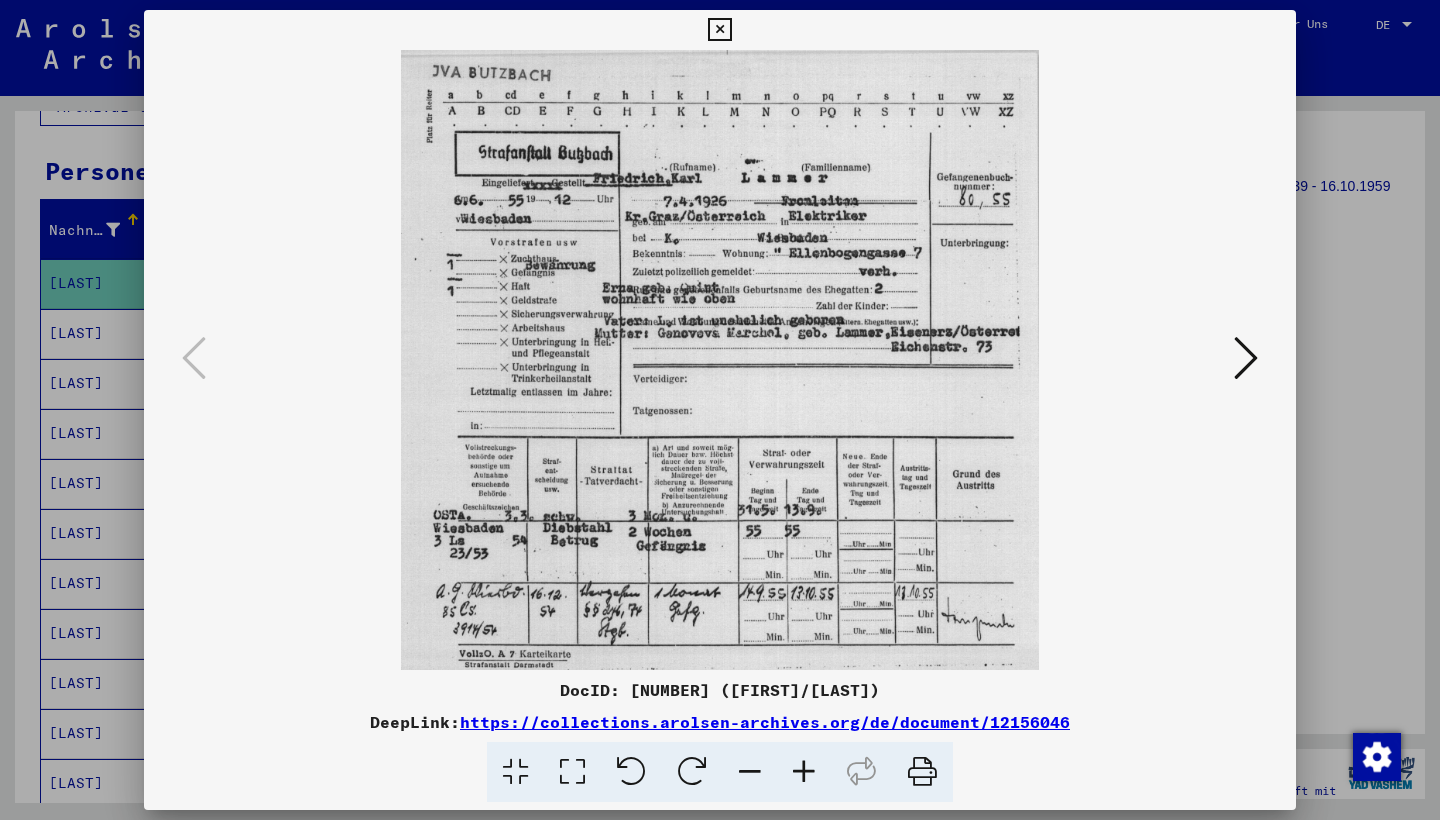 click at bounding box center [1246, 358] 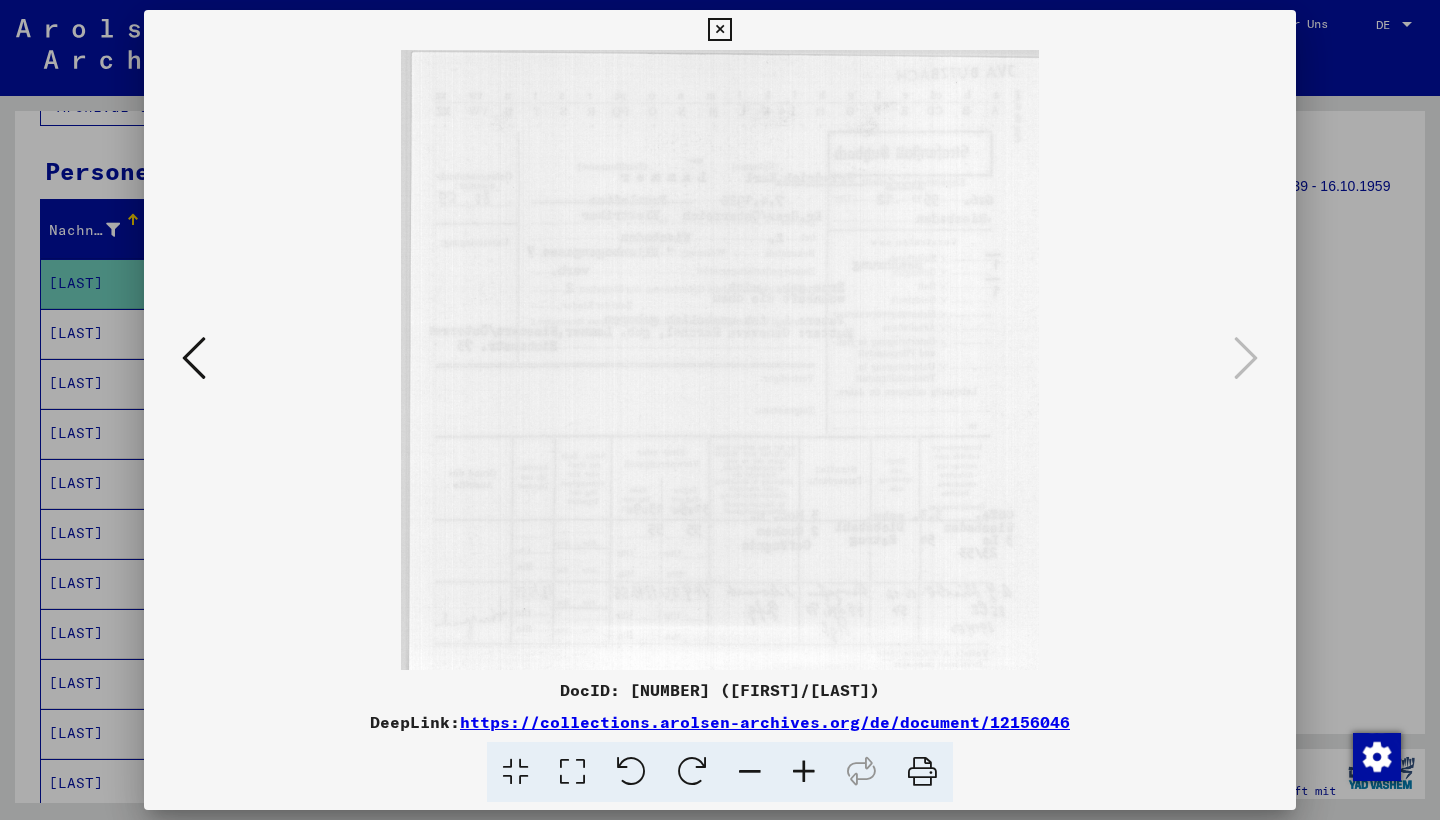 click at bounding box center (719, 30) 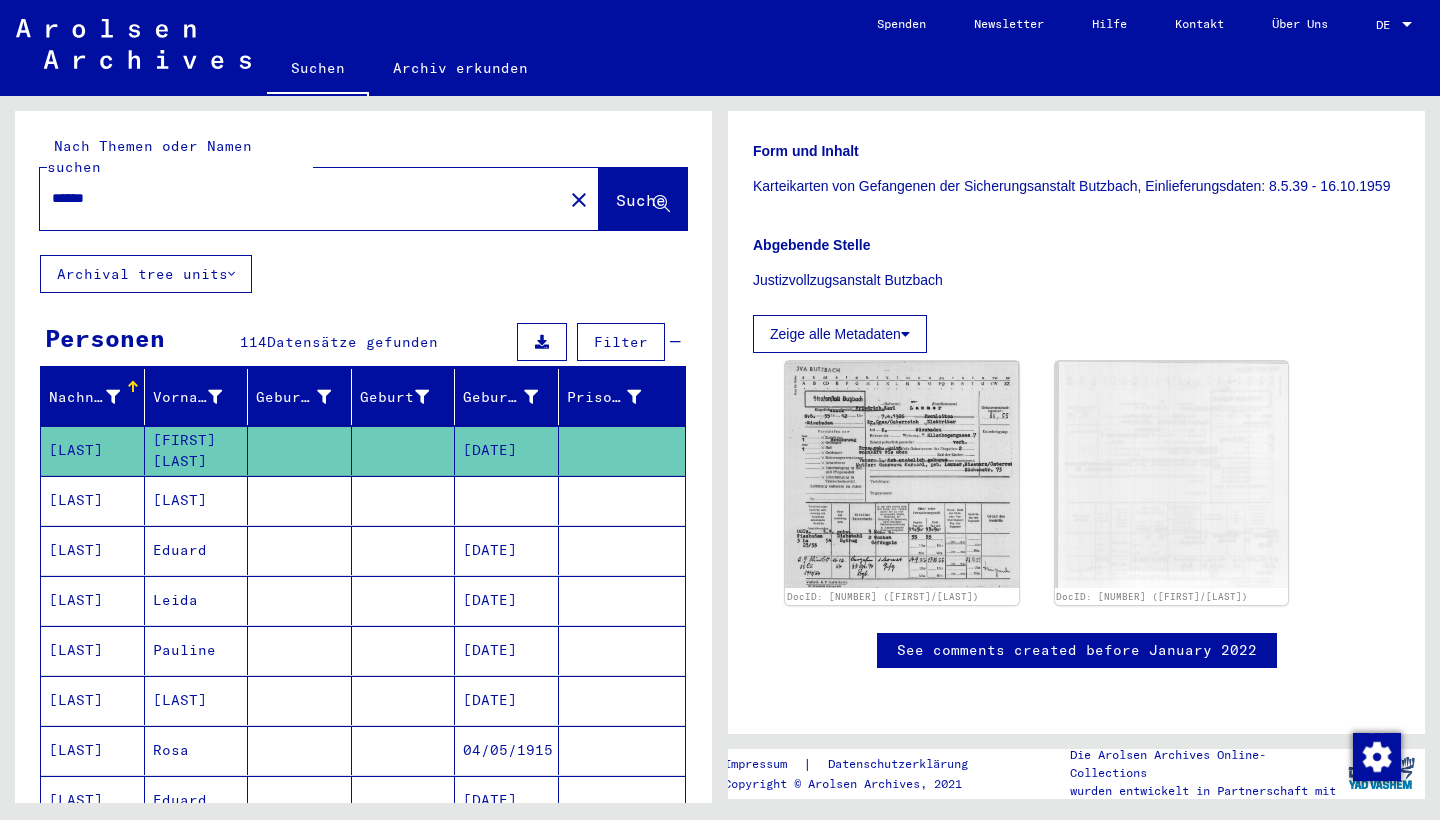 scroll, scrollTop: 0, scrollLeft: 0, axis: both 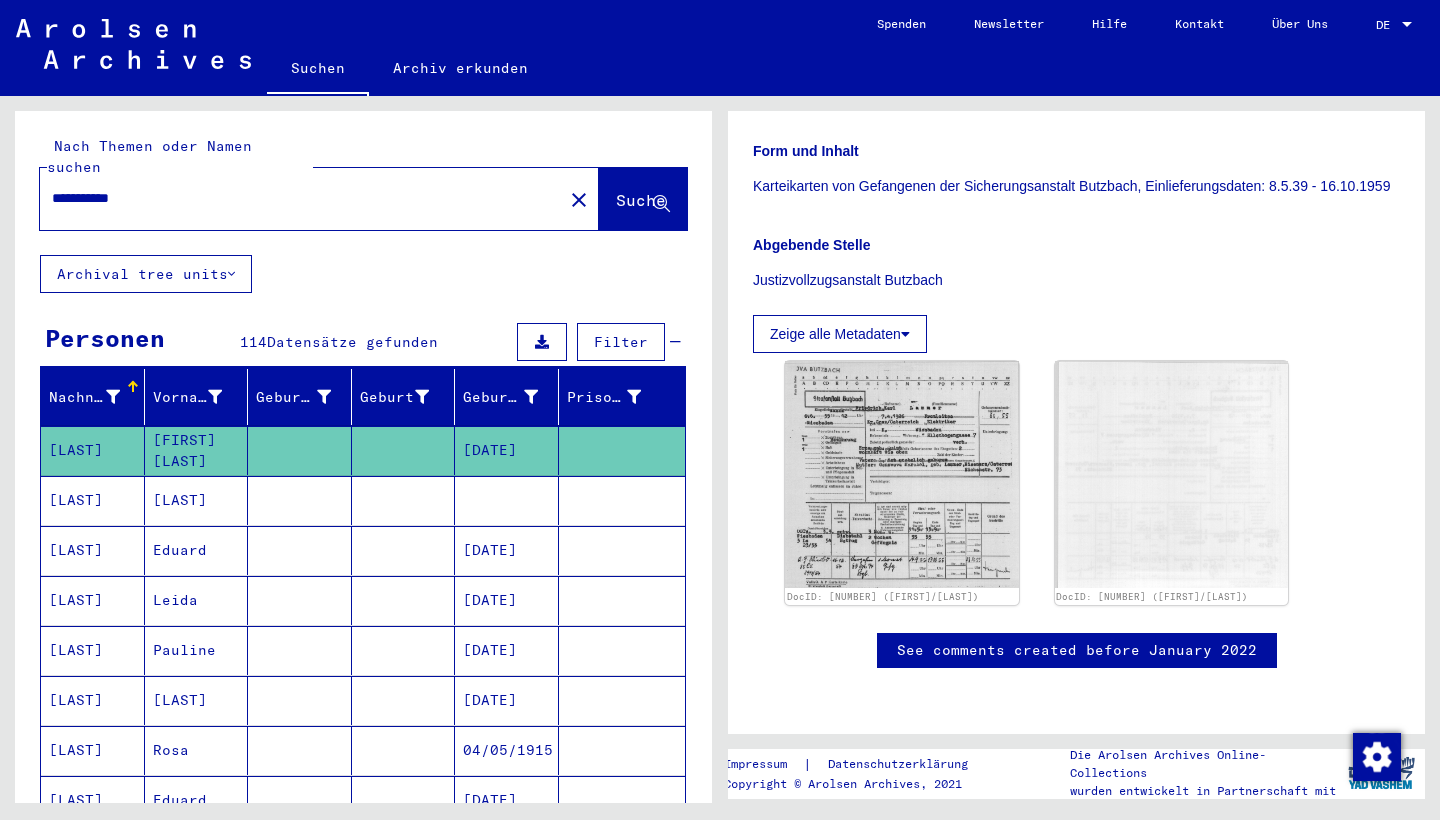 type on "**********" 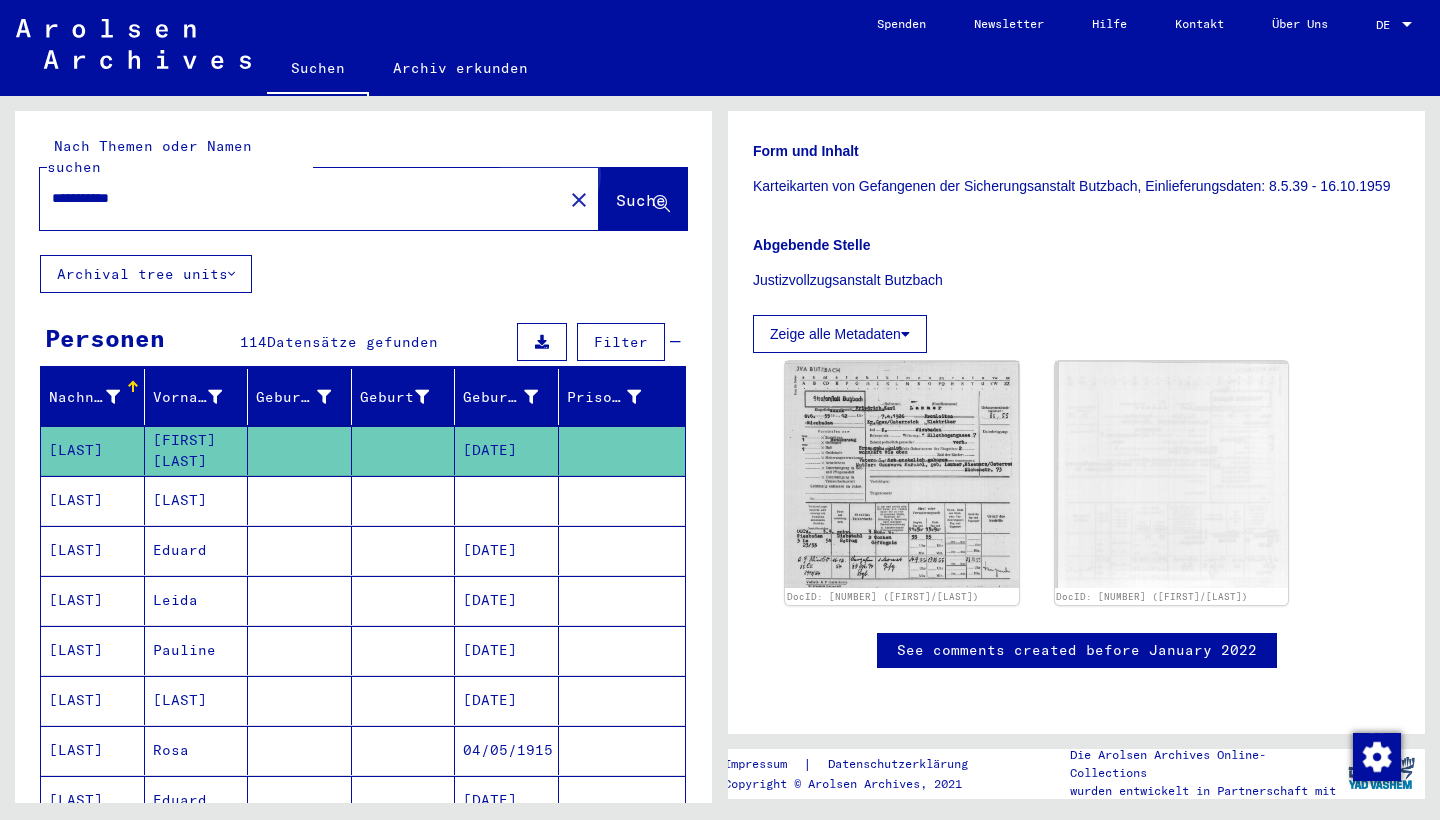 click on "Suche" 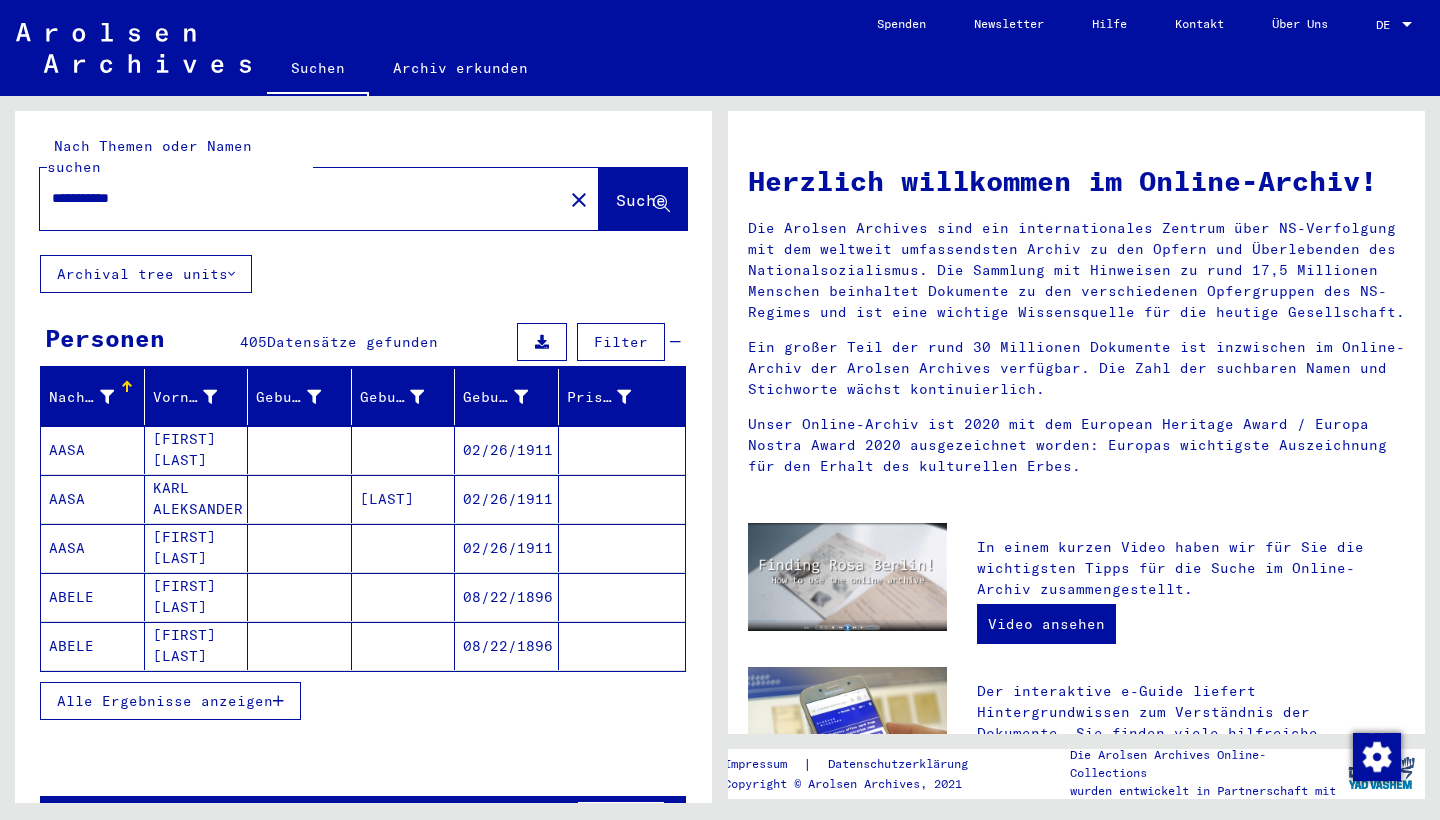 click at bounding box center [278, 701] 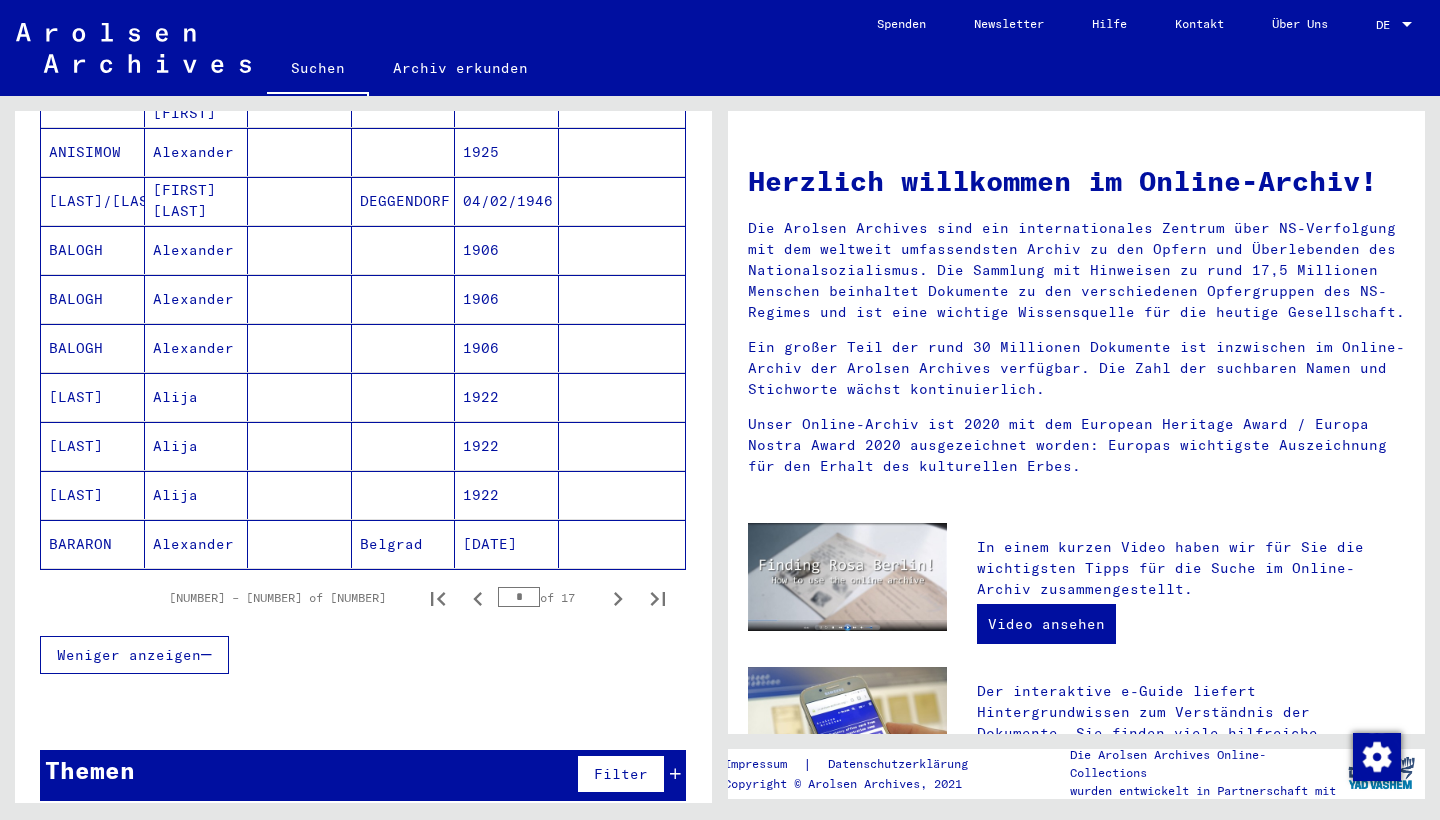 scroll, scrollTop: 1081, scrollLeft: 0, axis: vertical 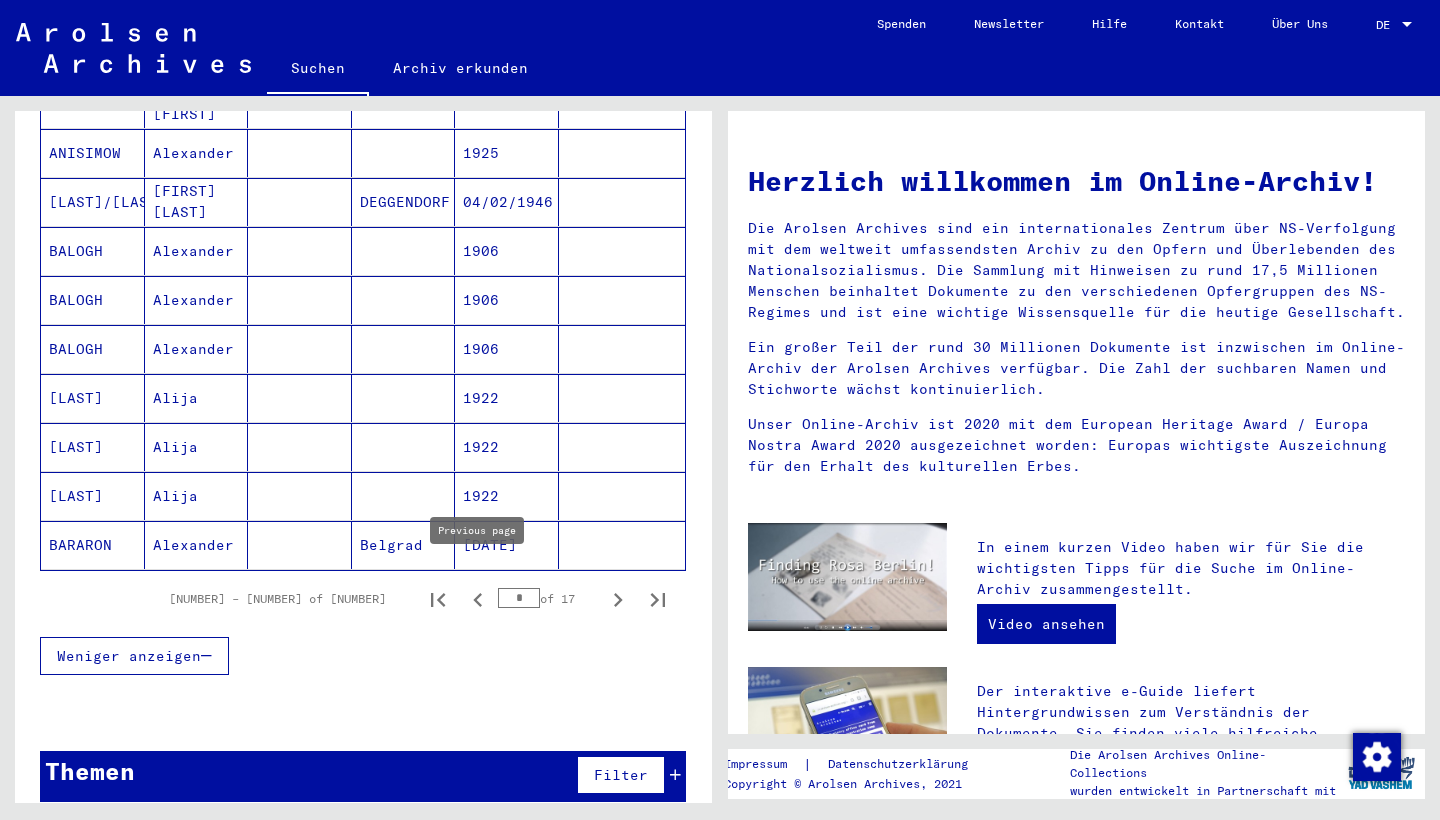 click 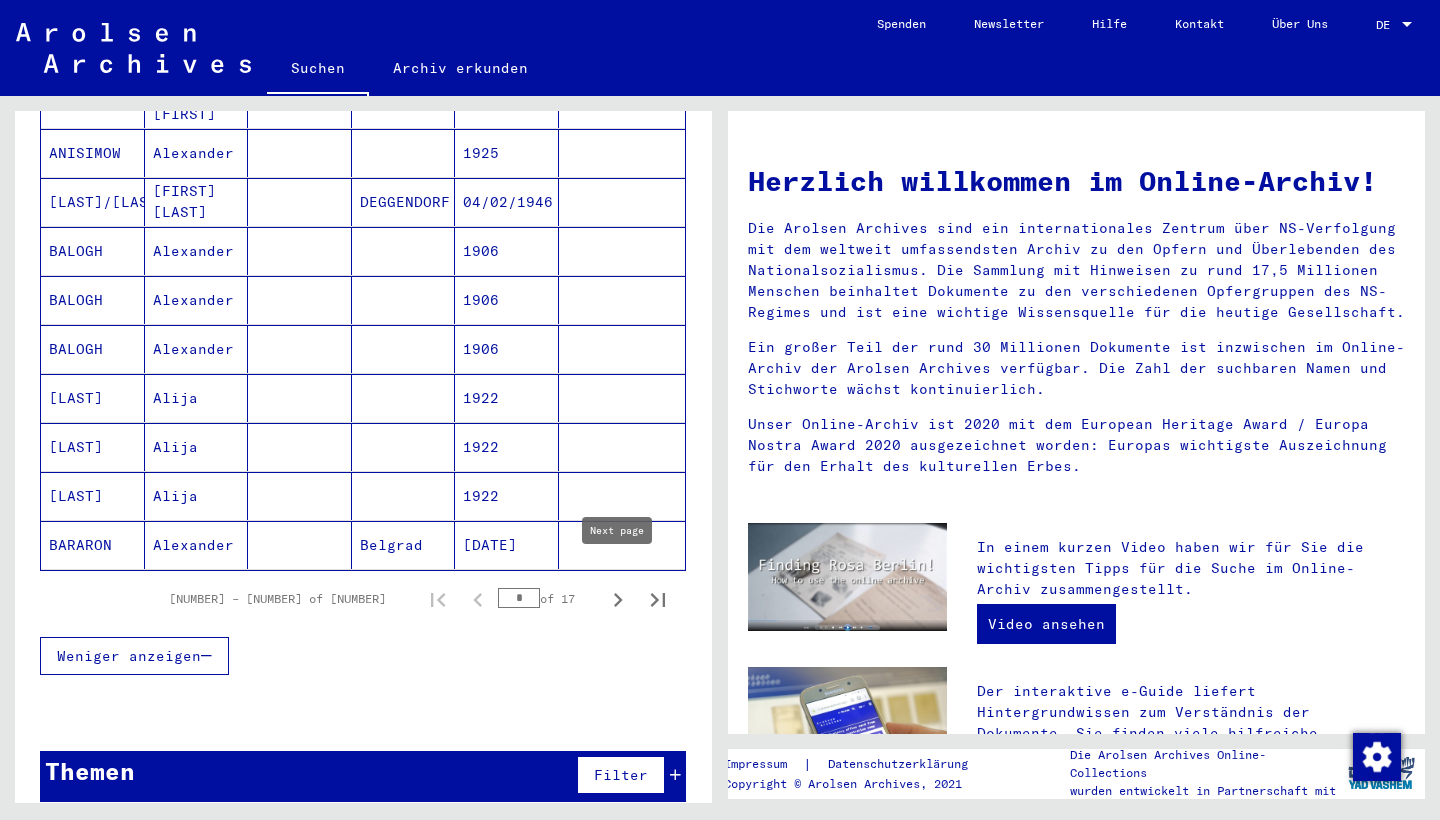 click 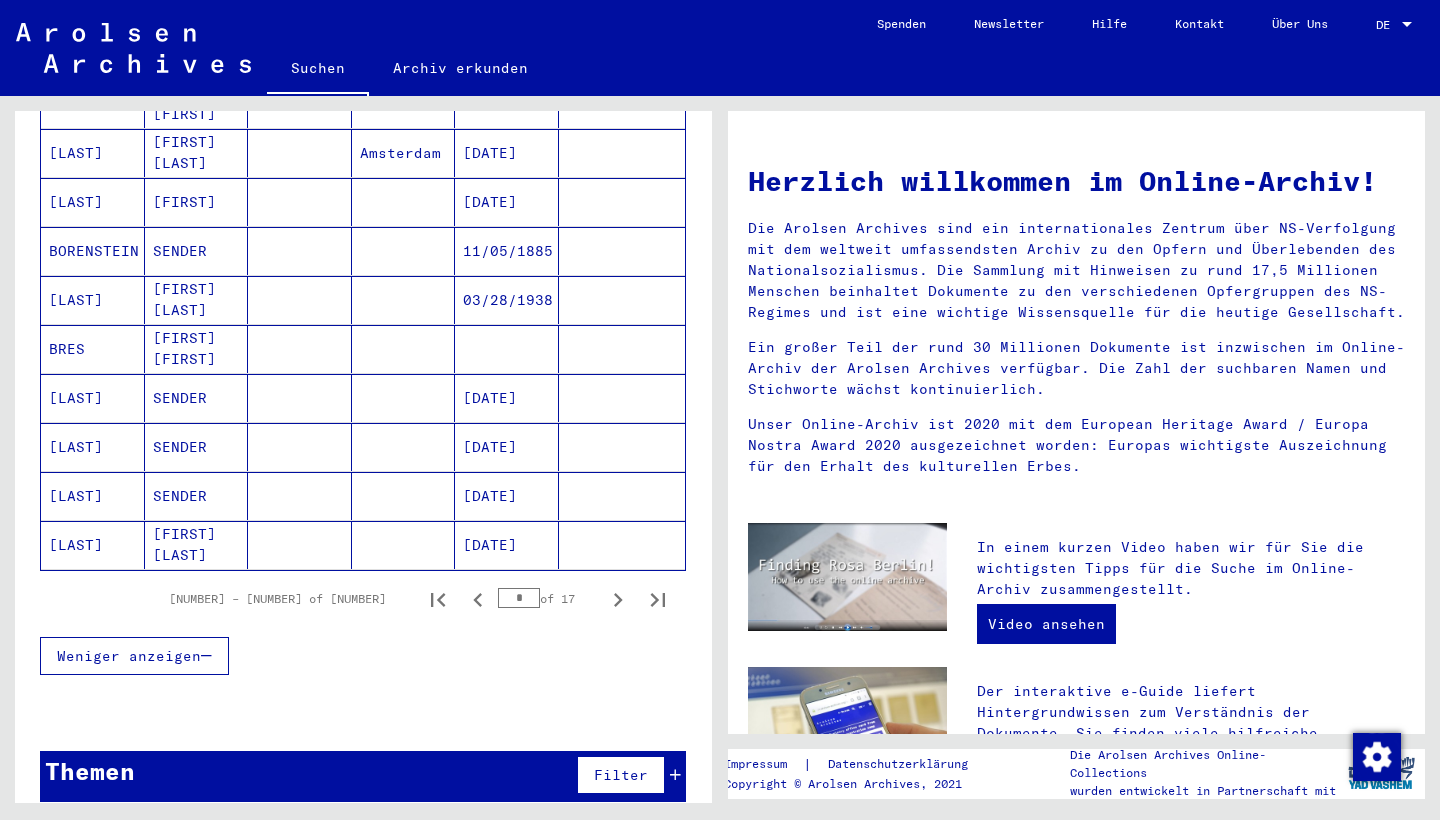 click 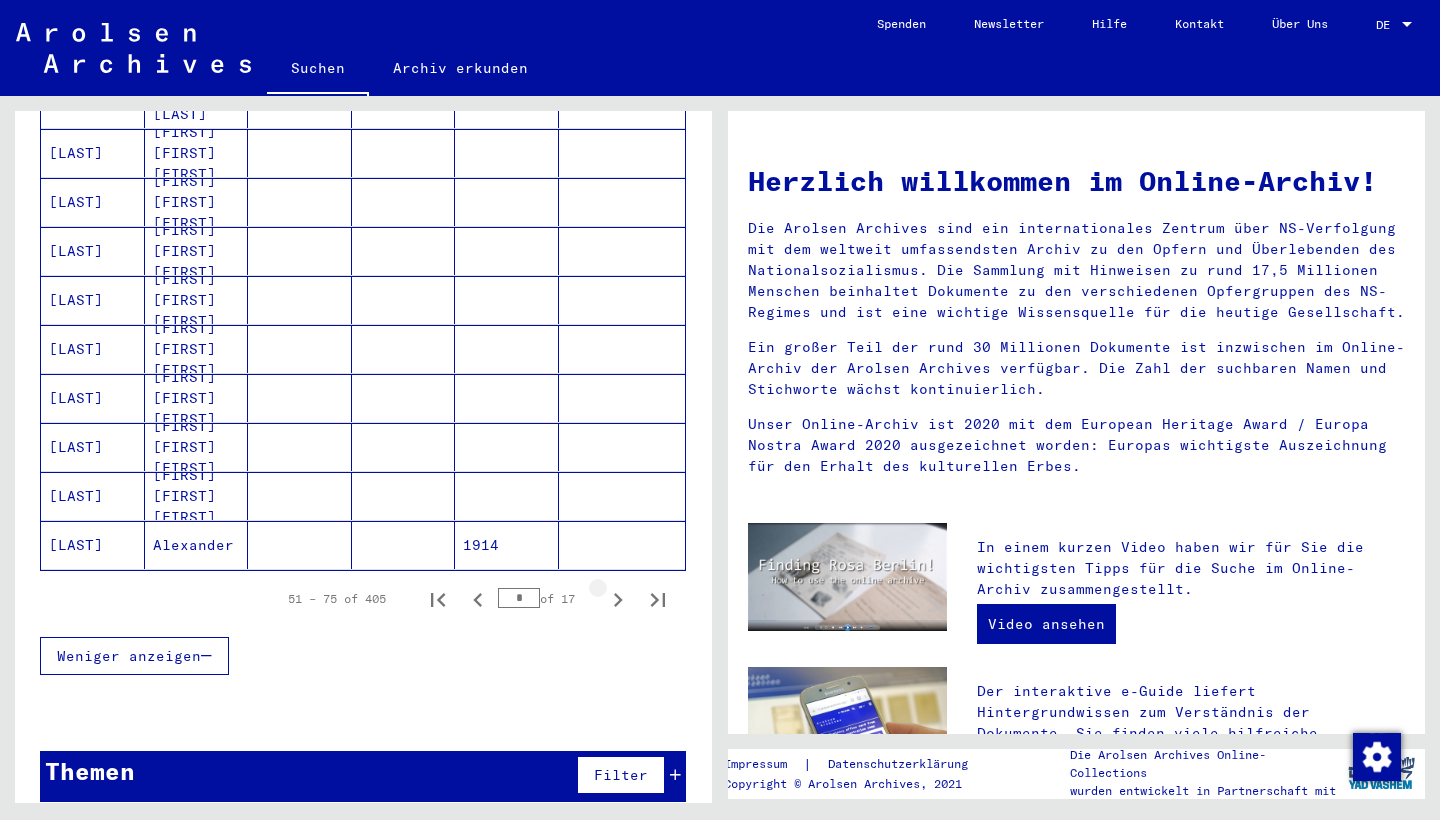 click 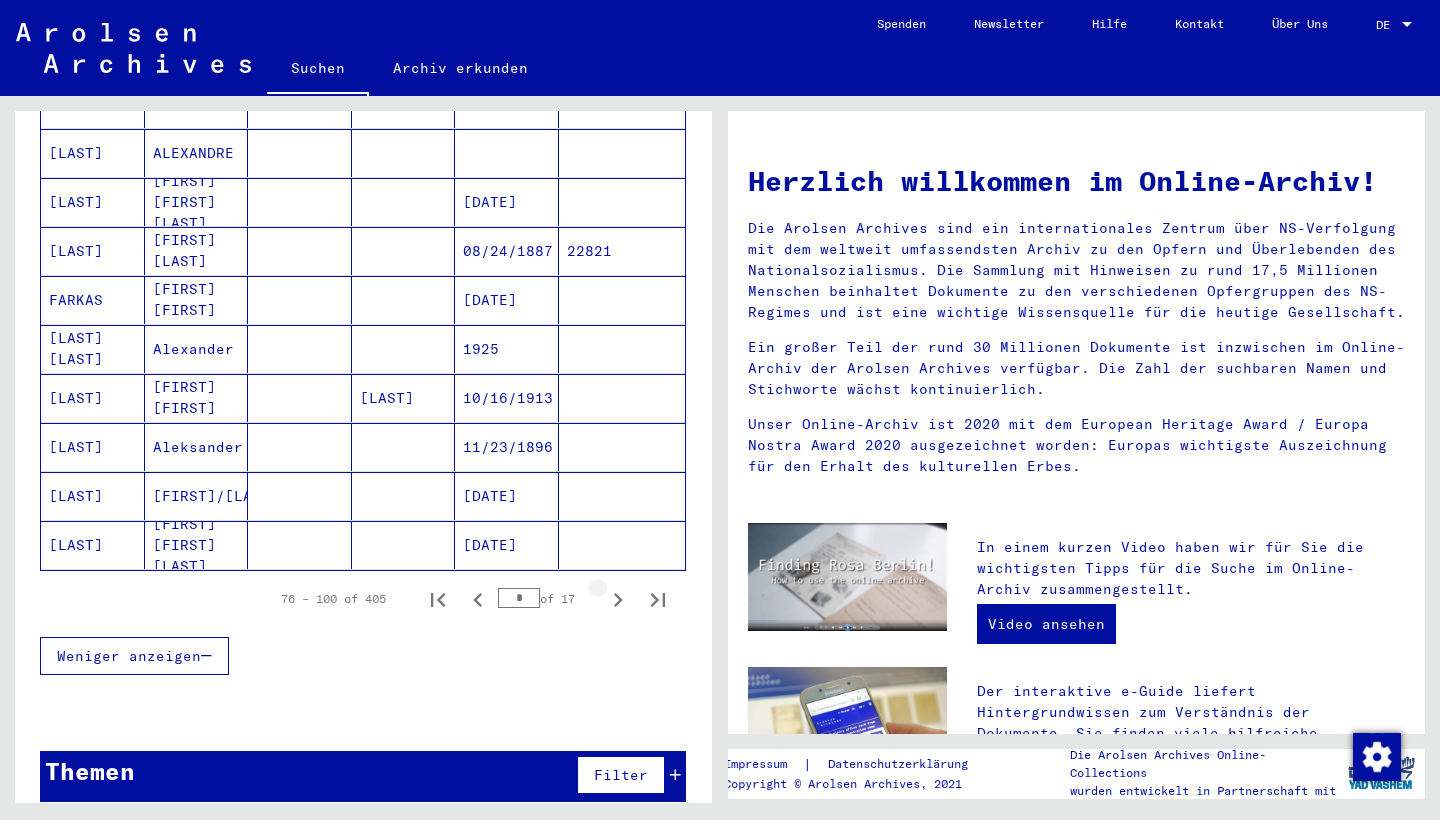click 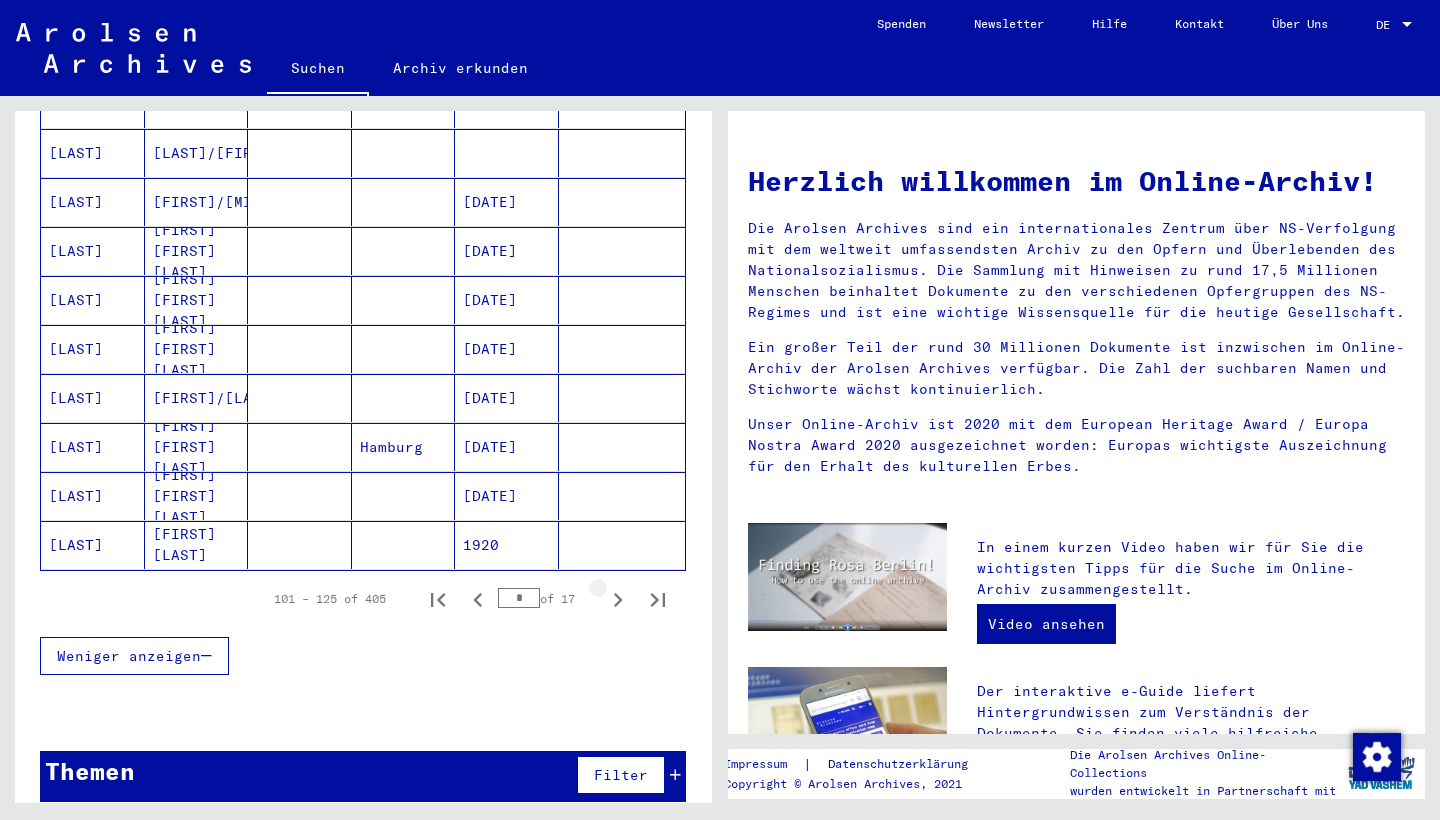 click 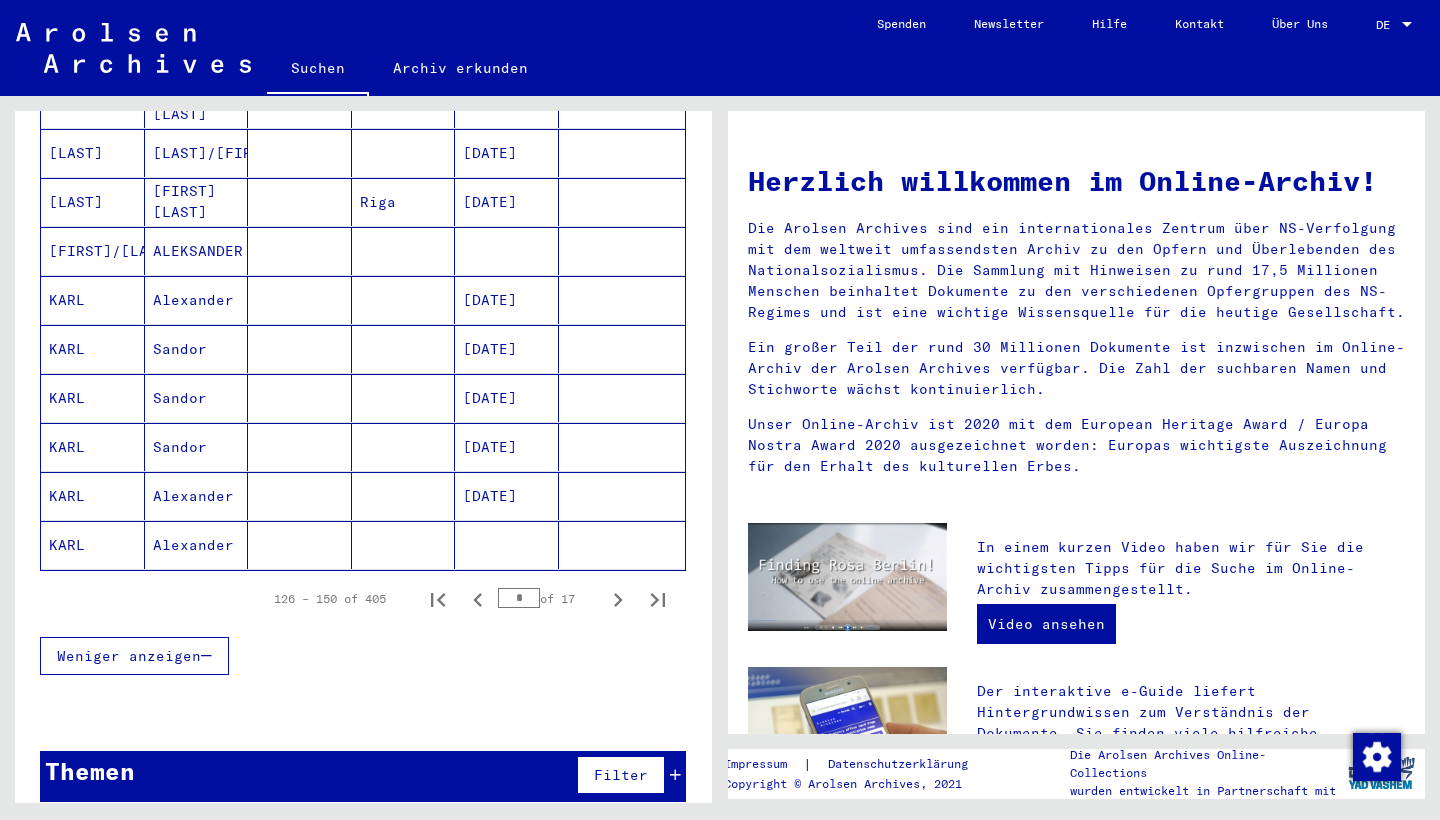 click 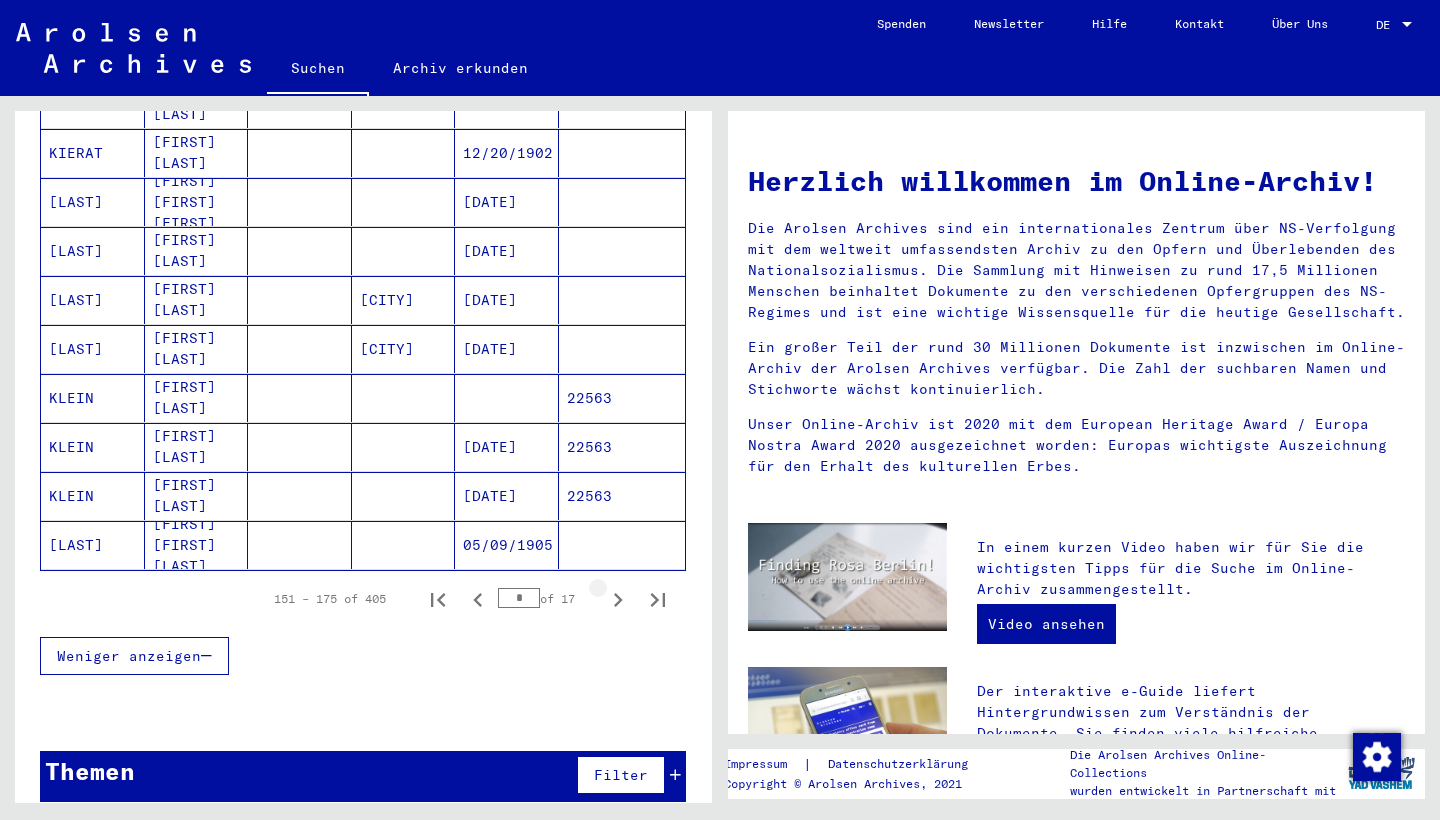 click 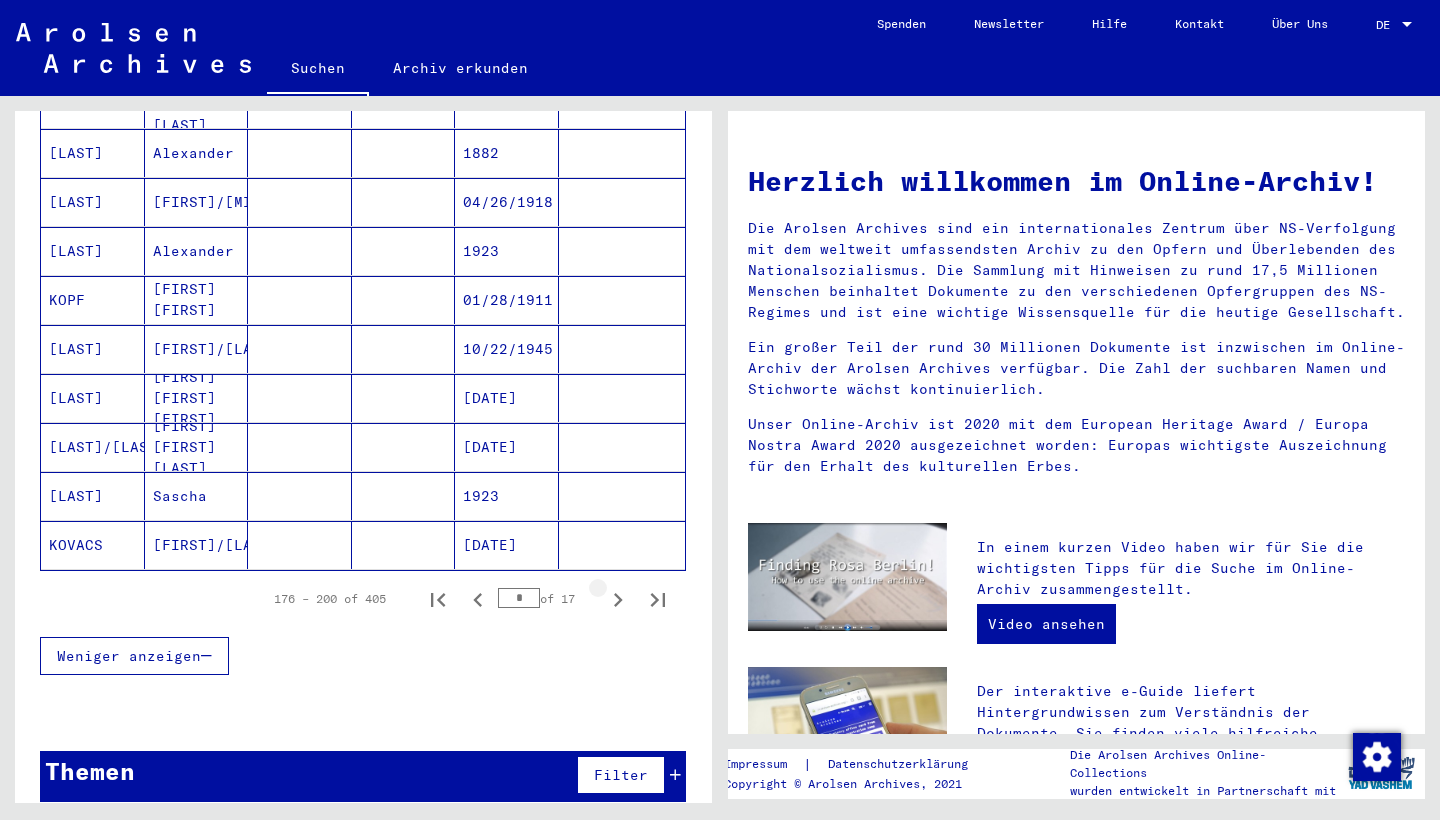 click 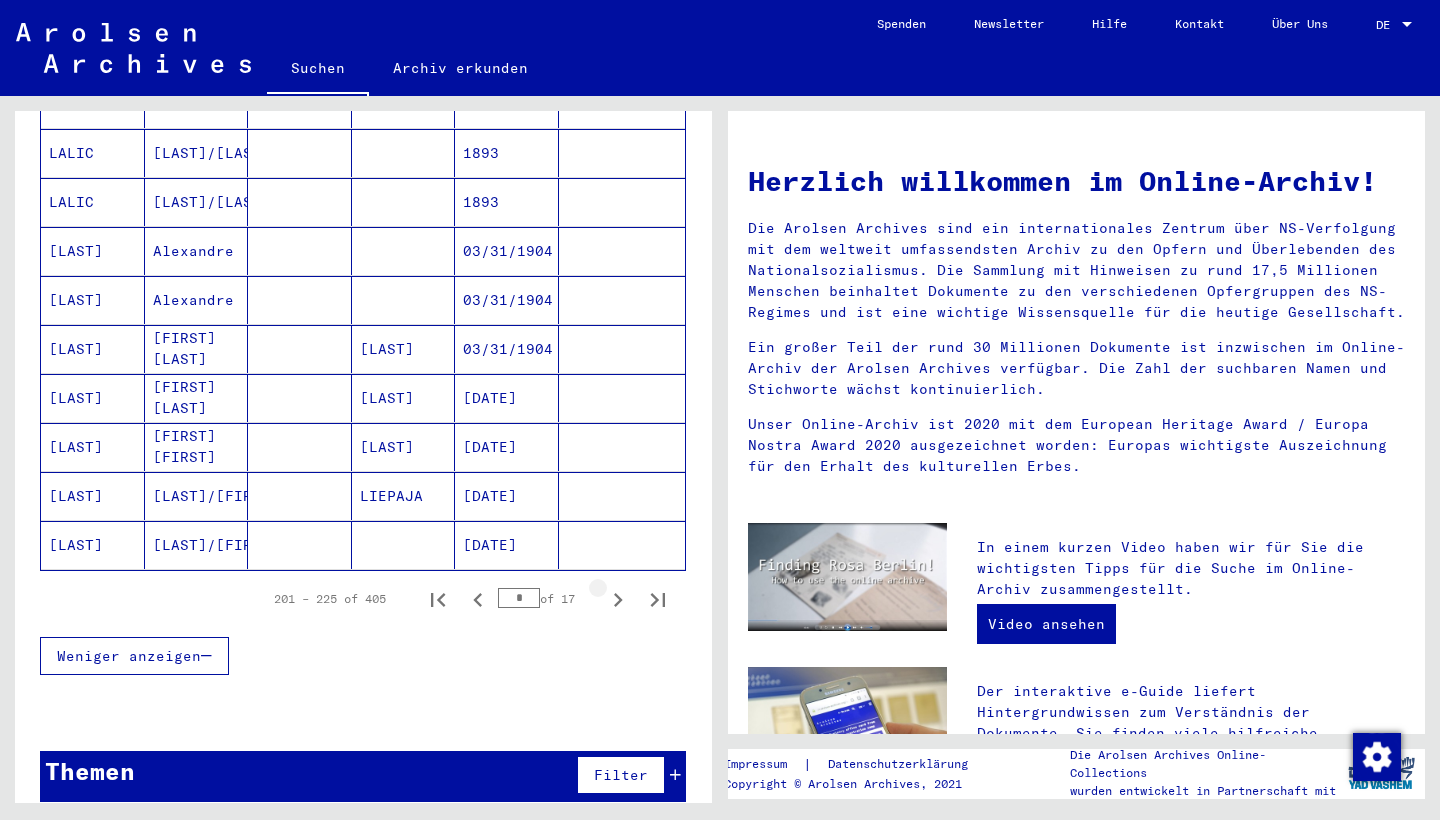 click 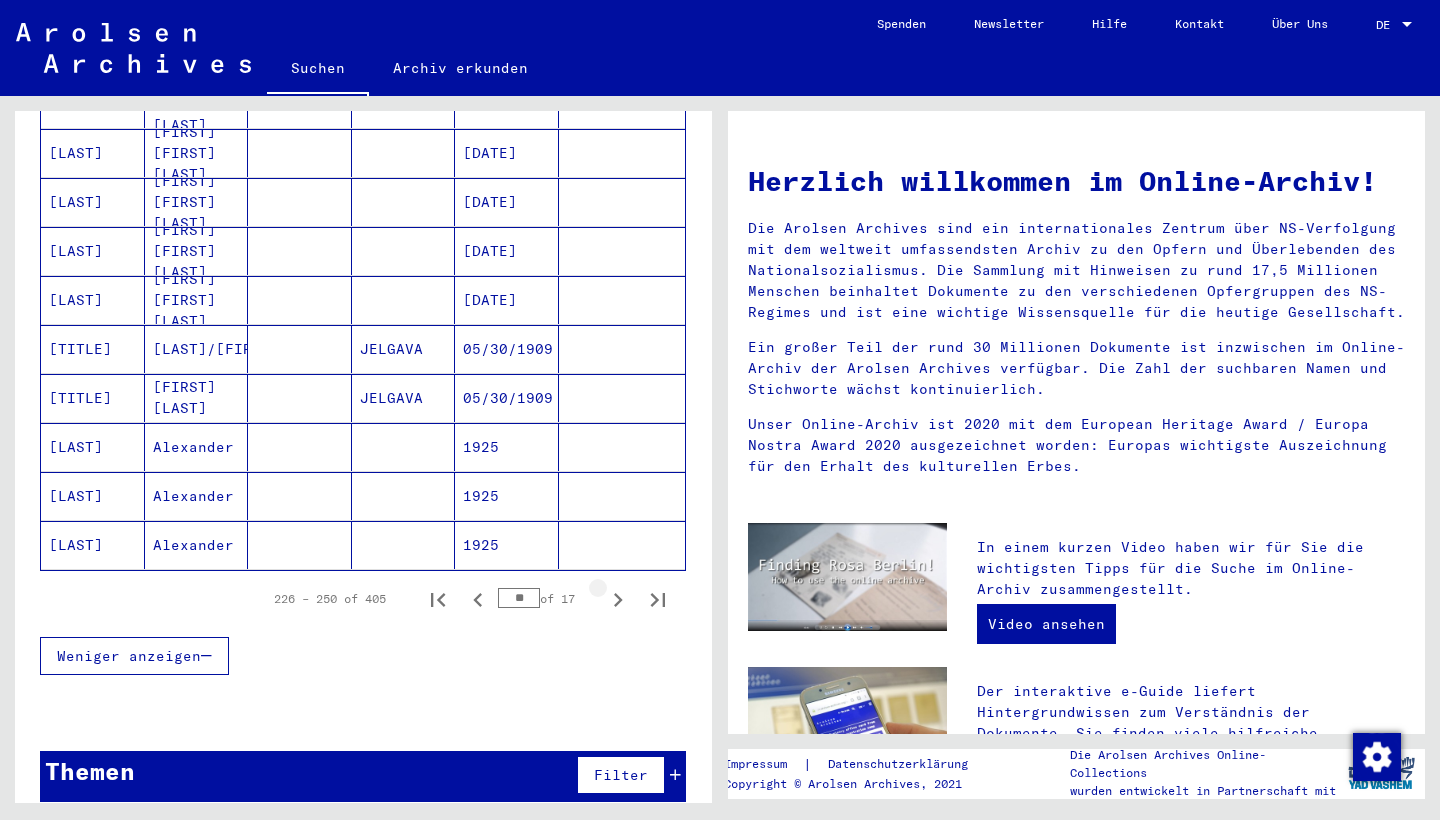 click 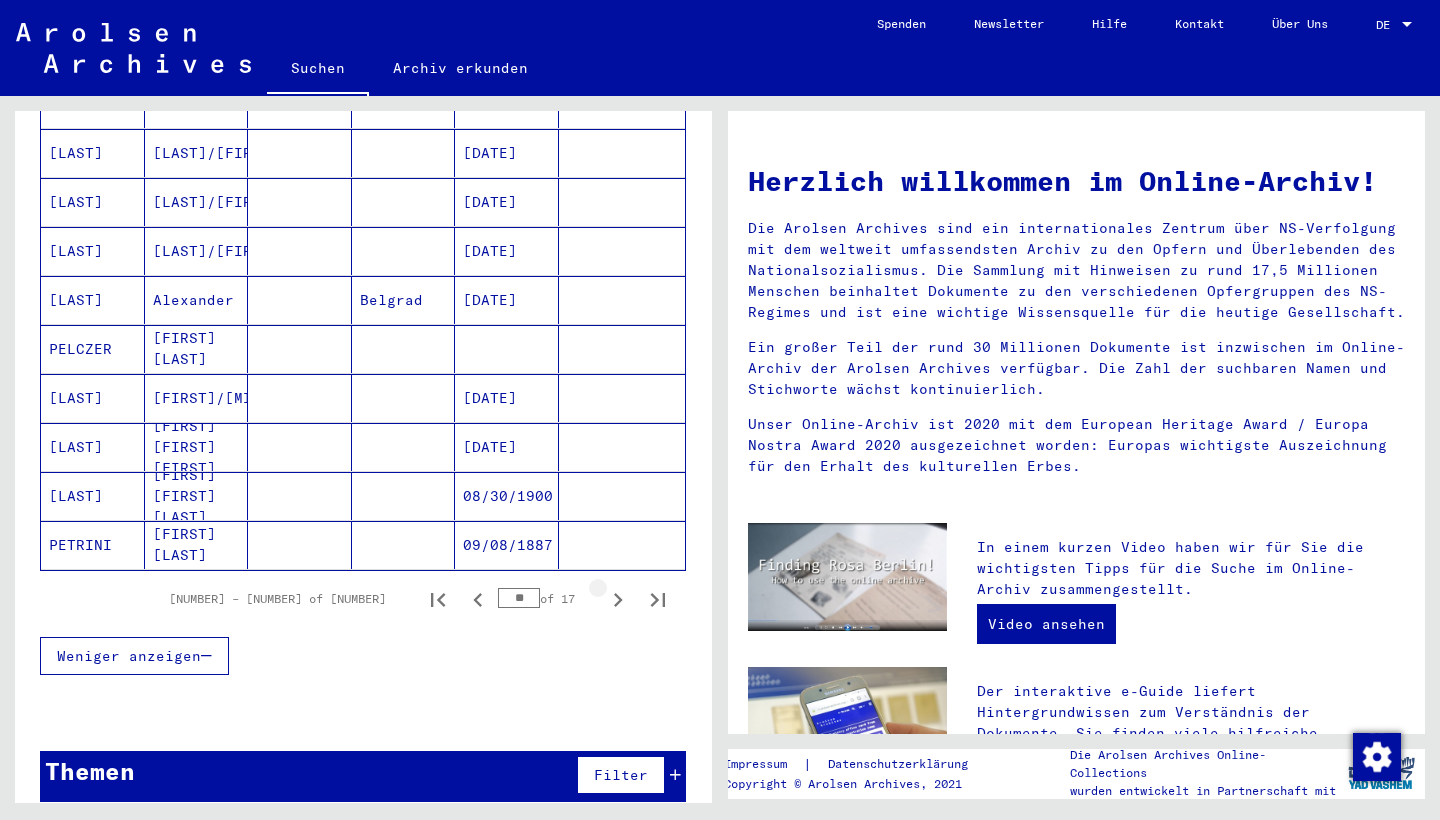 click 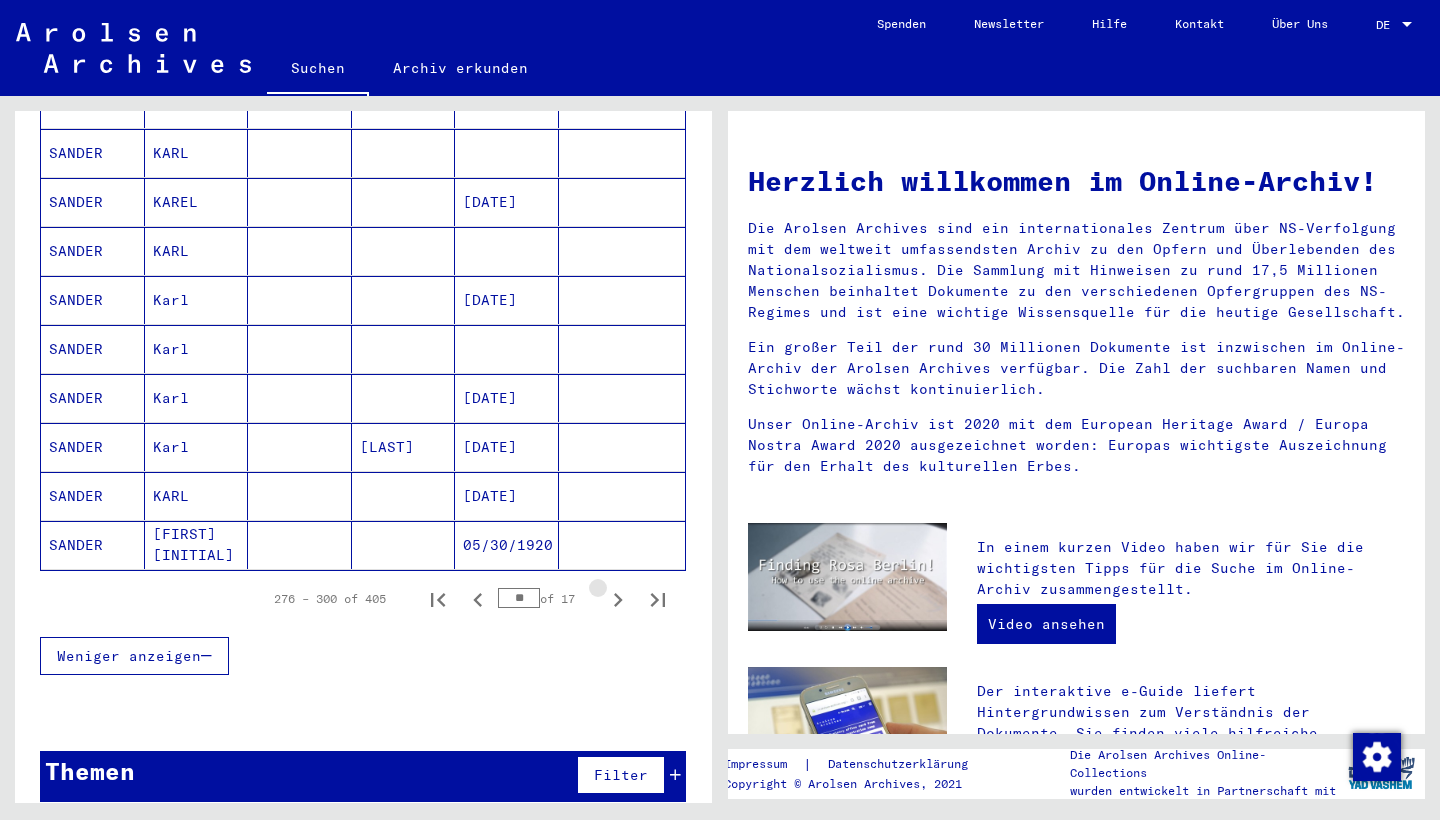 click 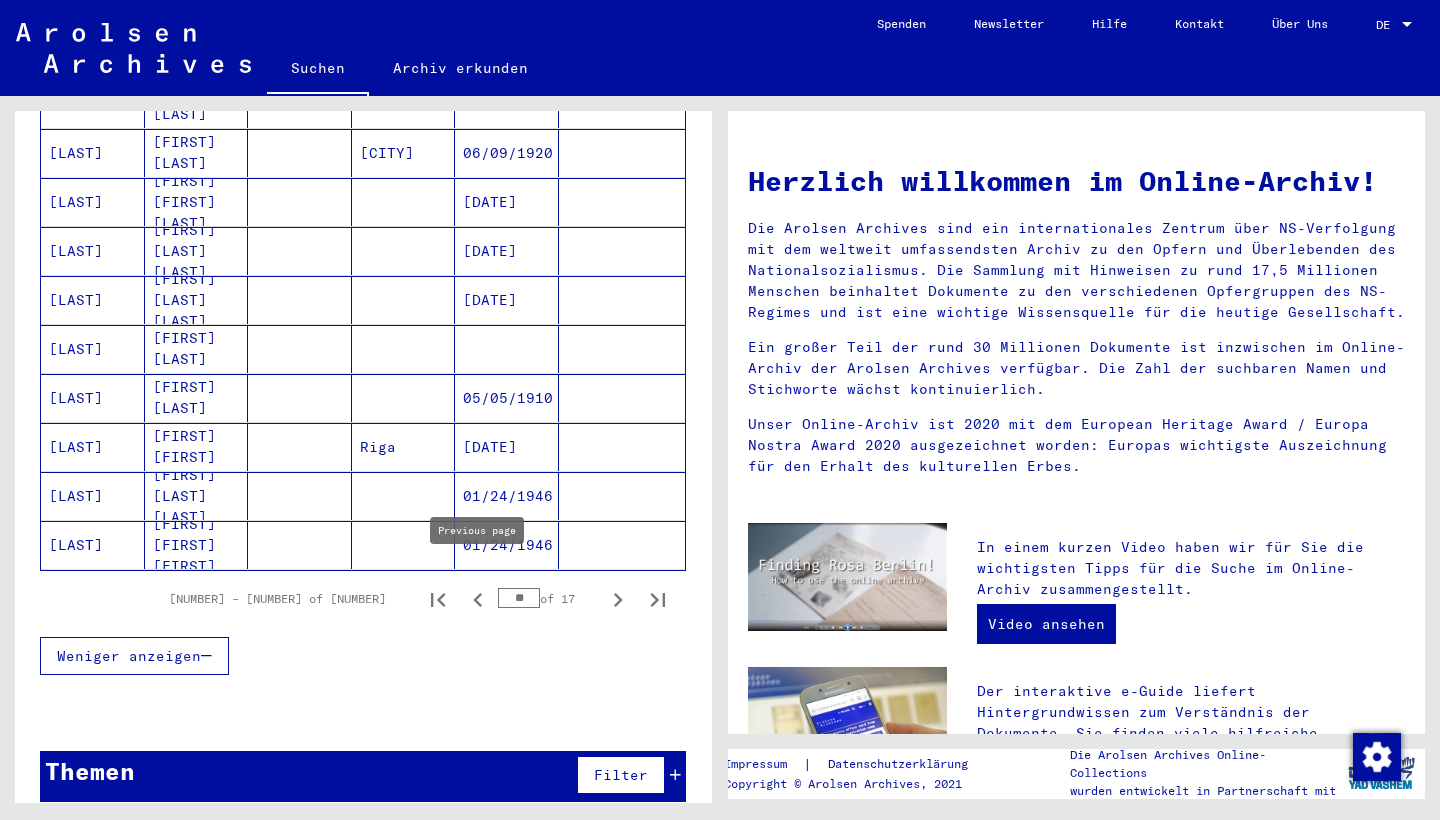 click 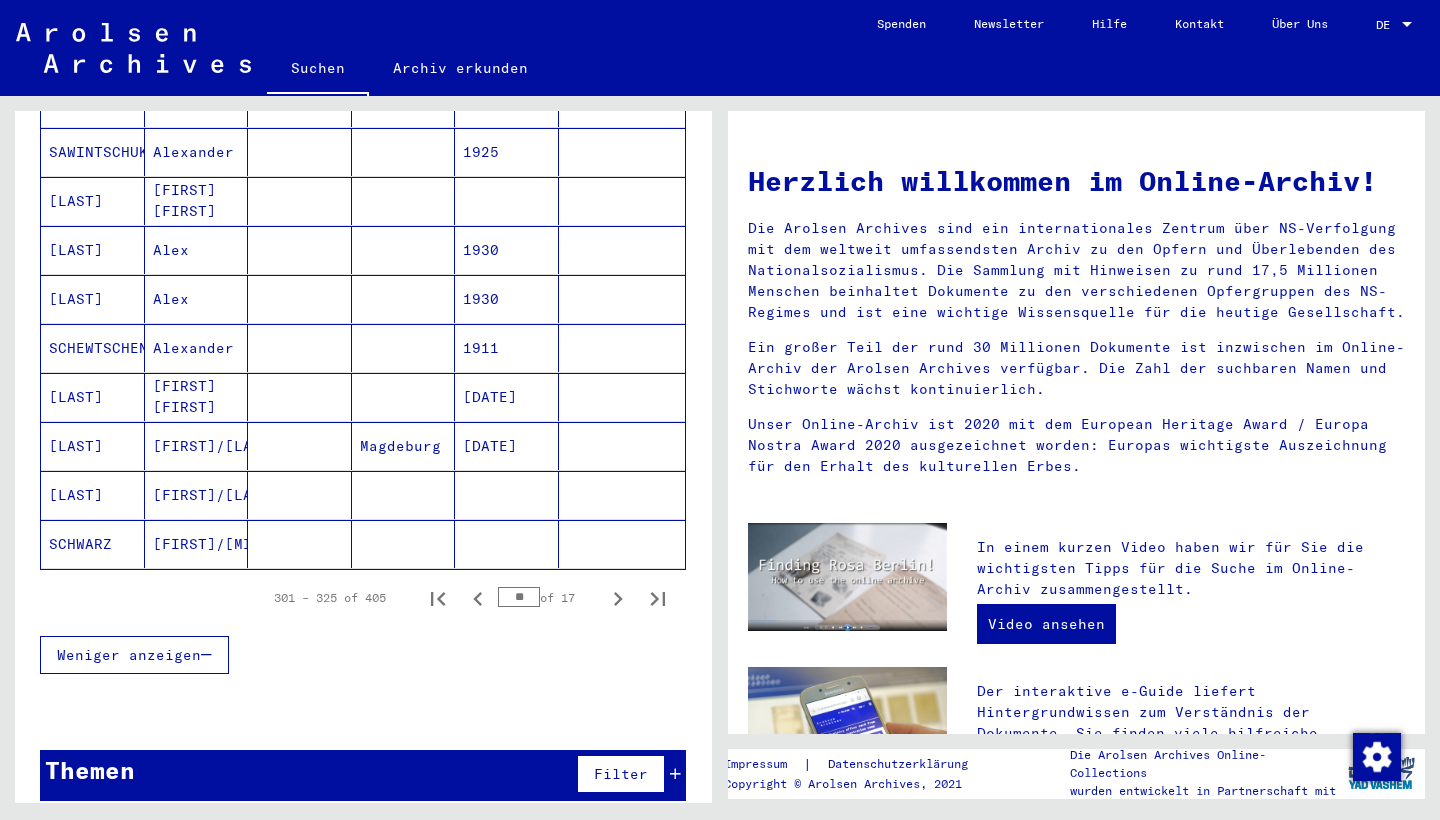 scroll, scrollTop: 1081, scrollLeft: 0, axis: vertical 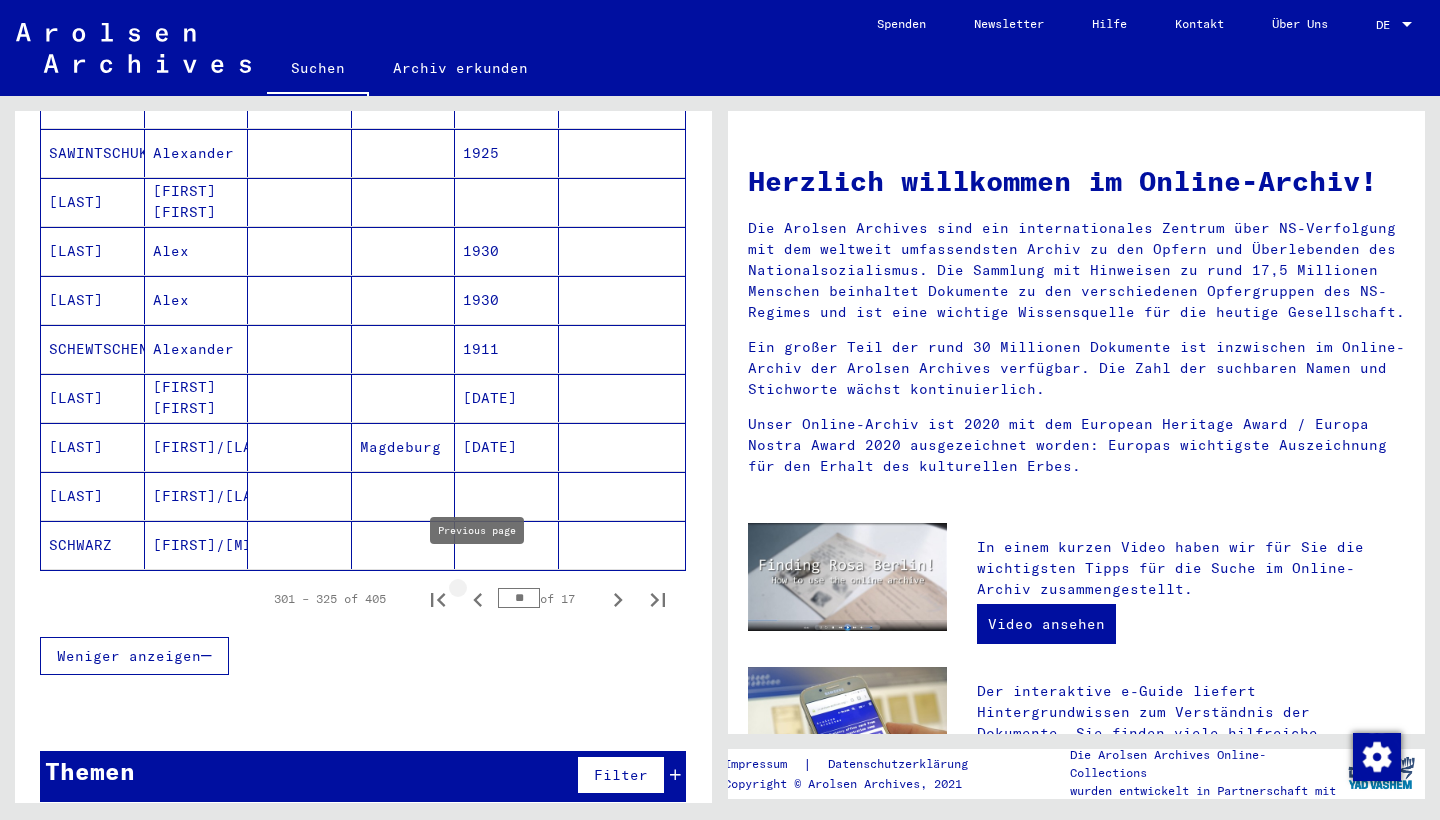 click 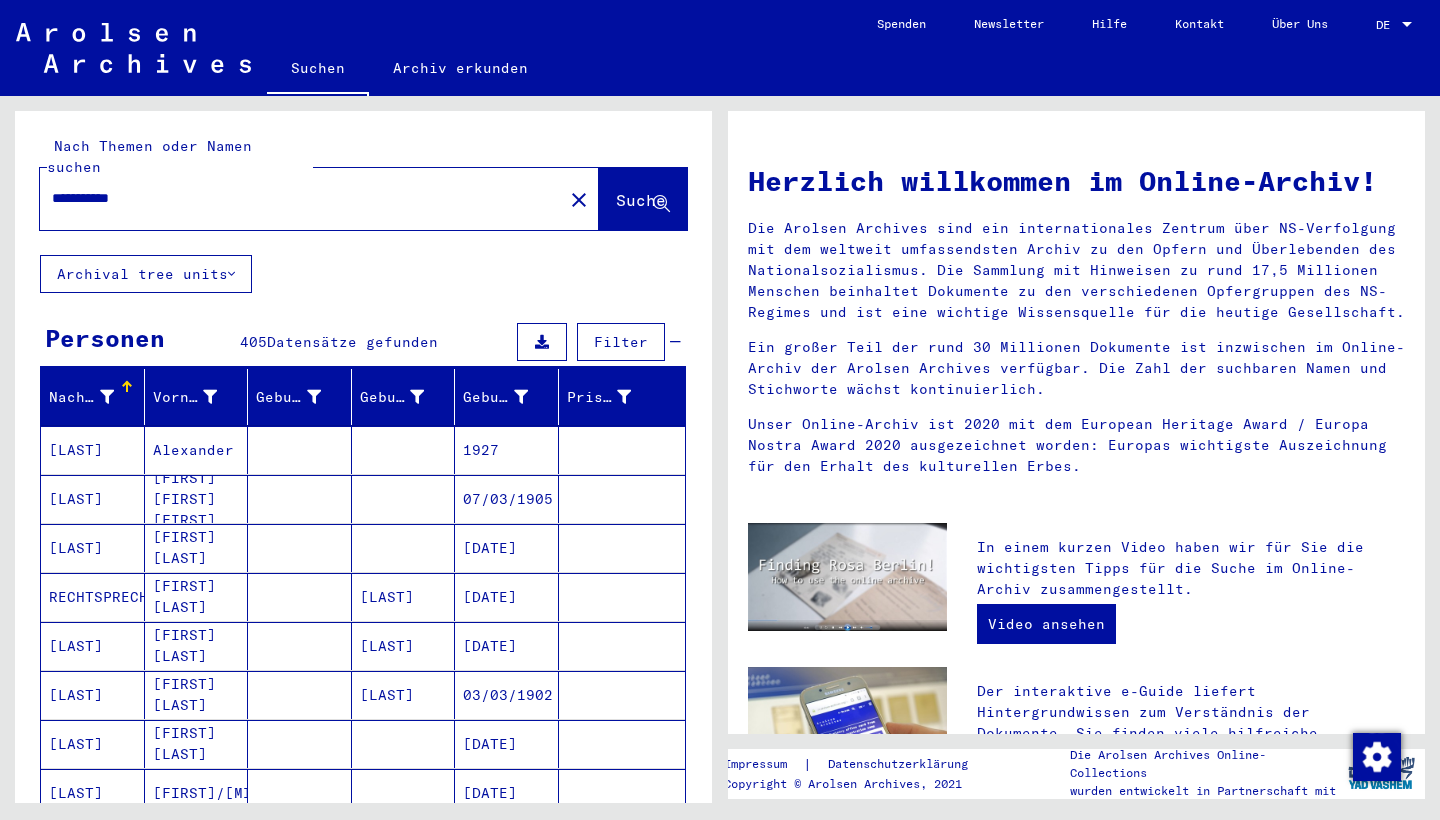 scroll, scrollTop: 0, scrollLeft: 0, axis: both 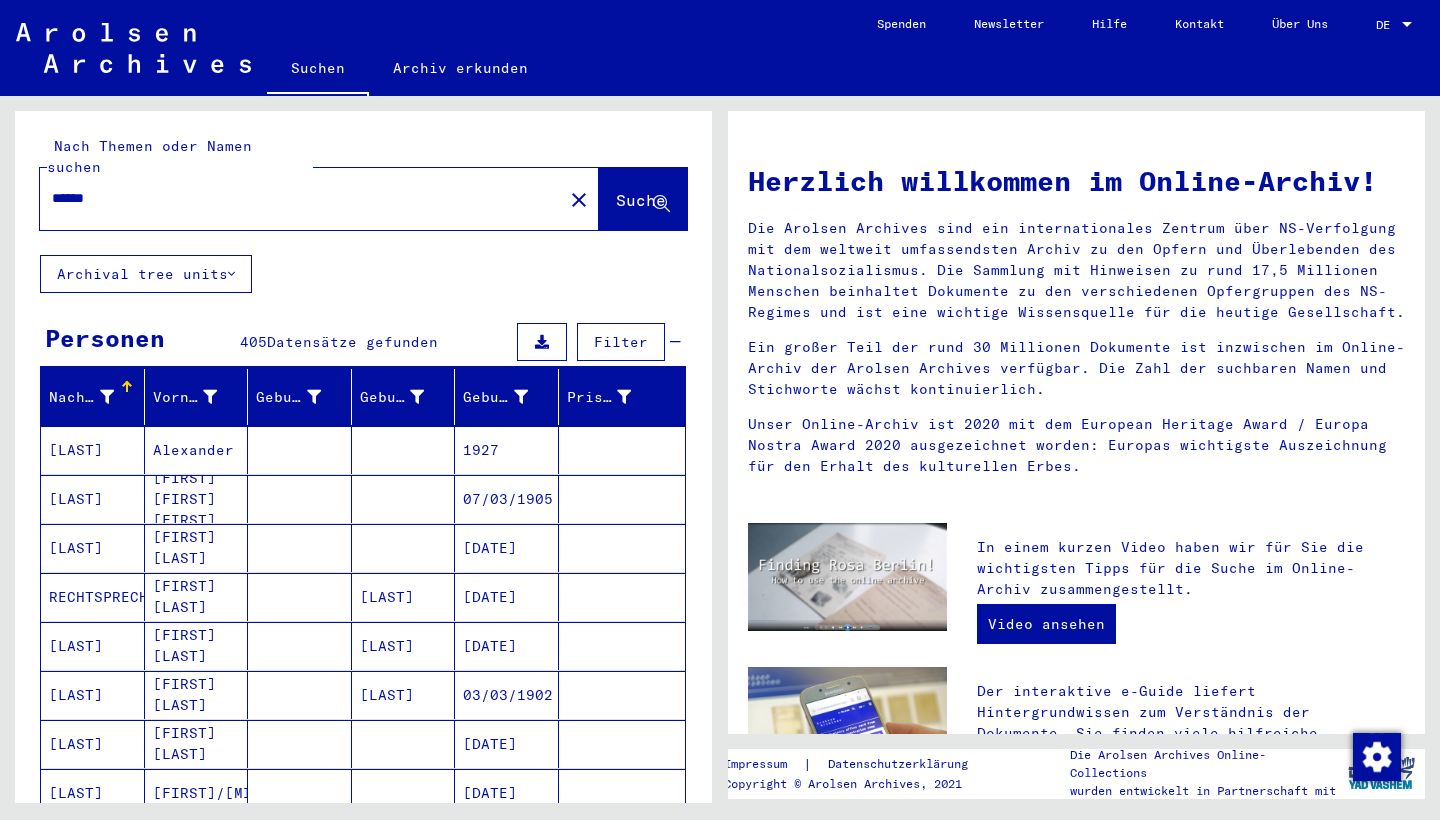 click on "******" at bounding box center (295, 198) 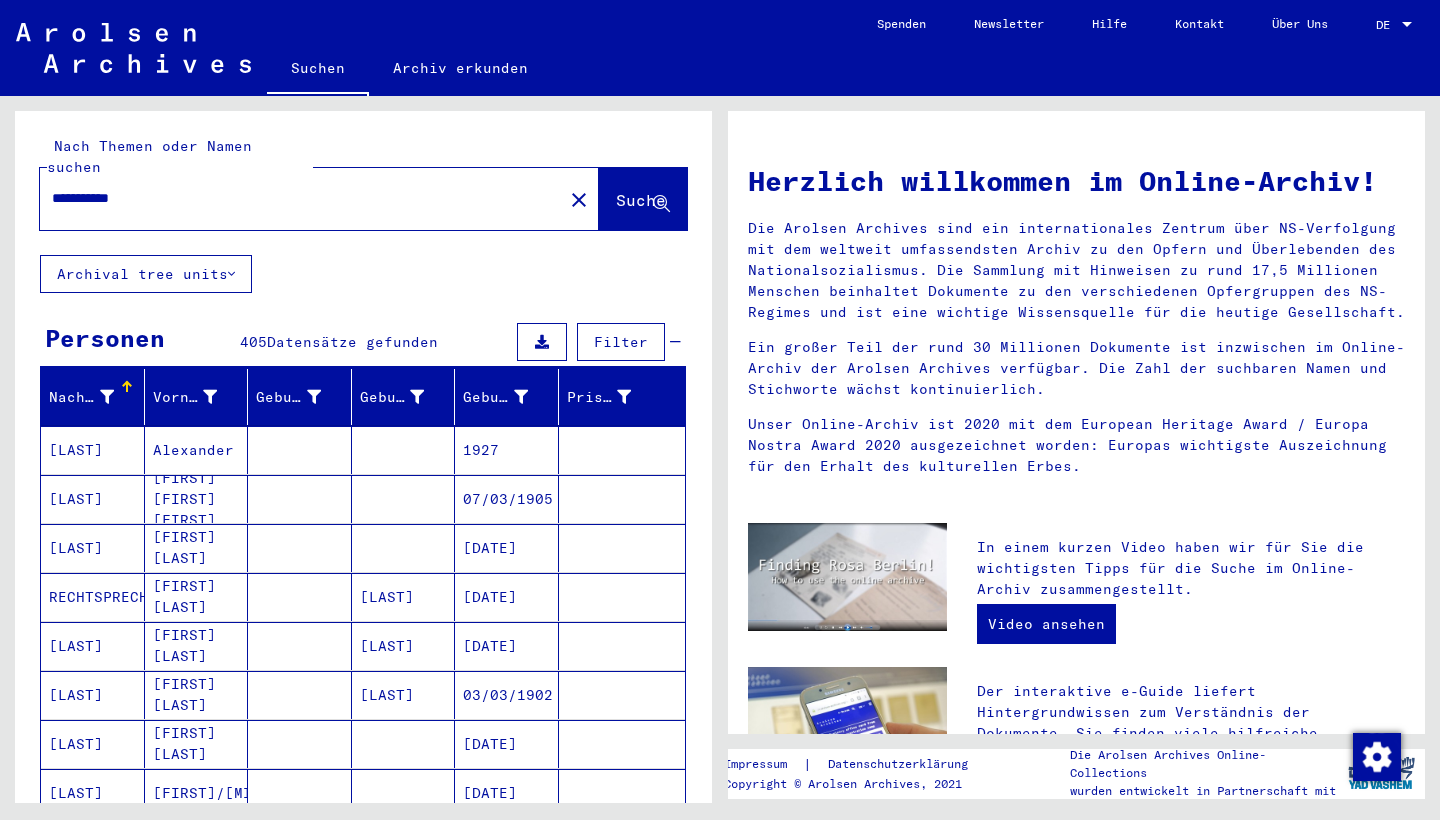 type on "**********" 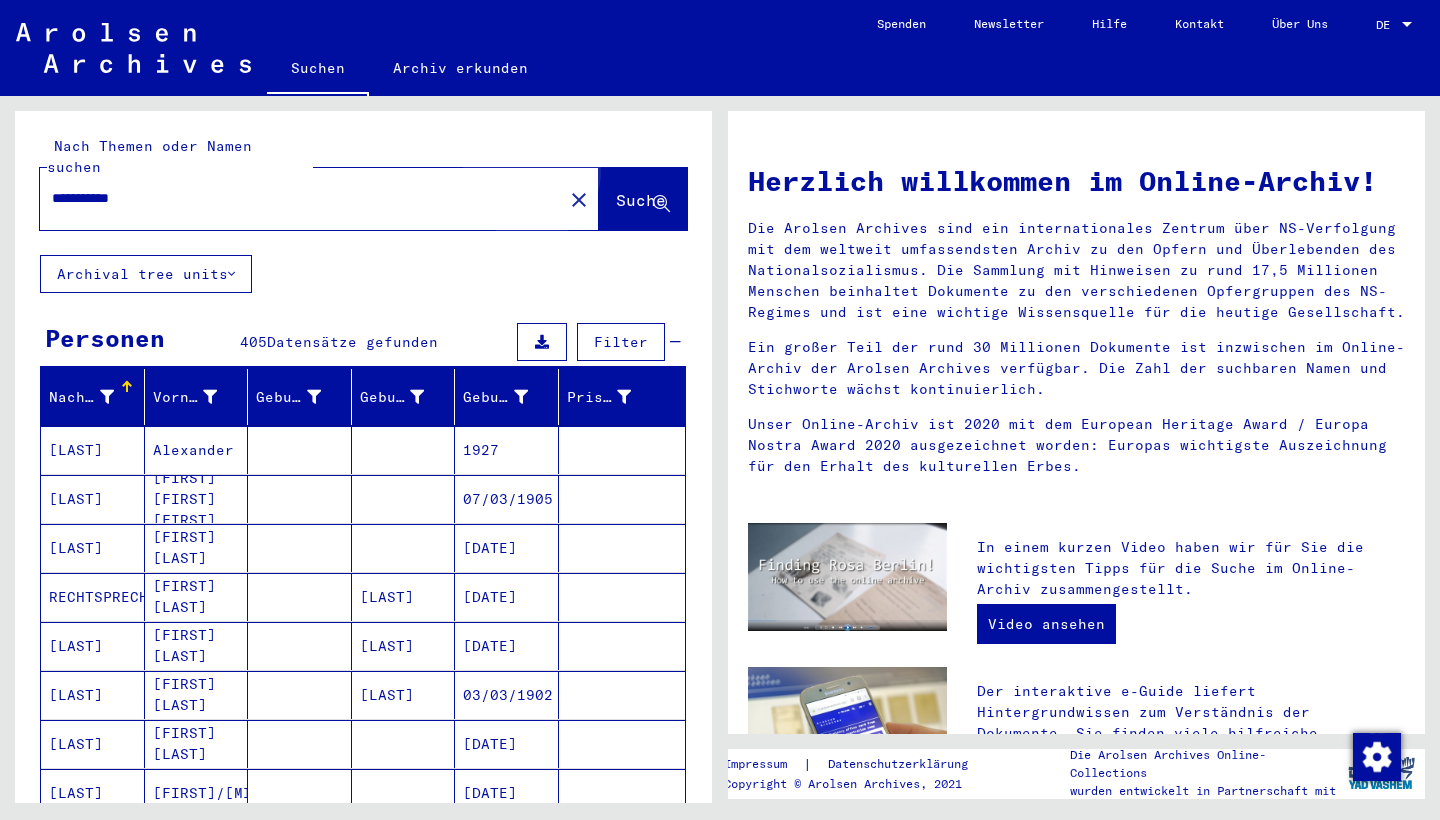 click on "Suche" 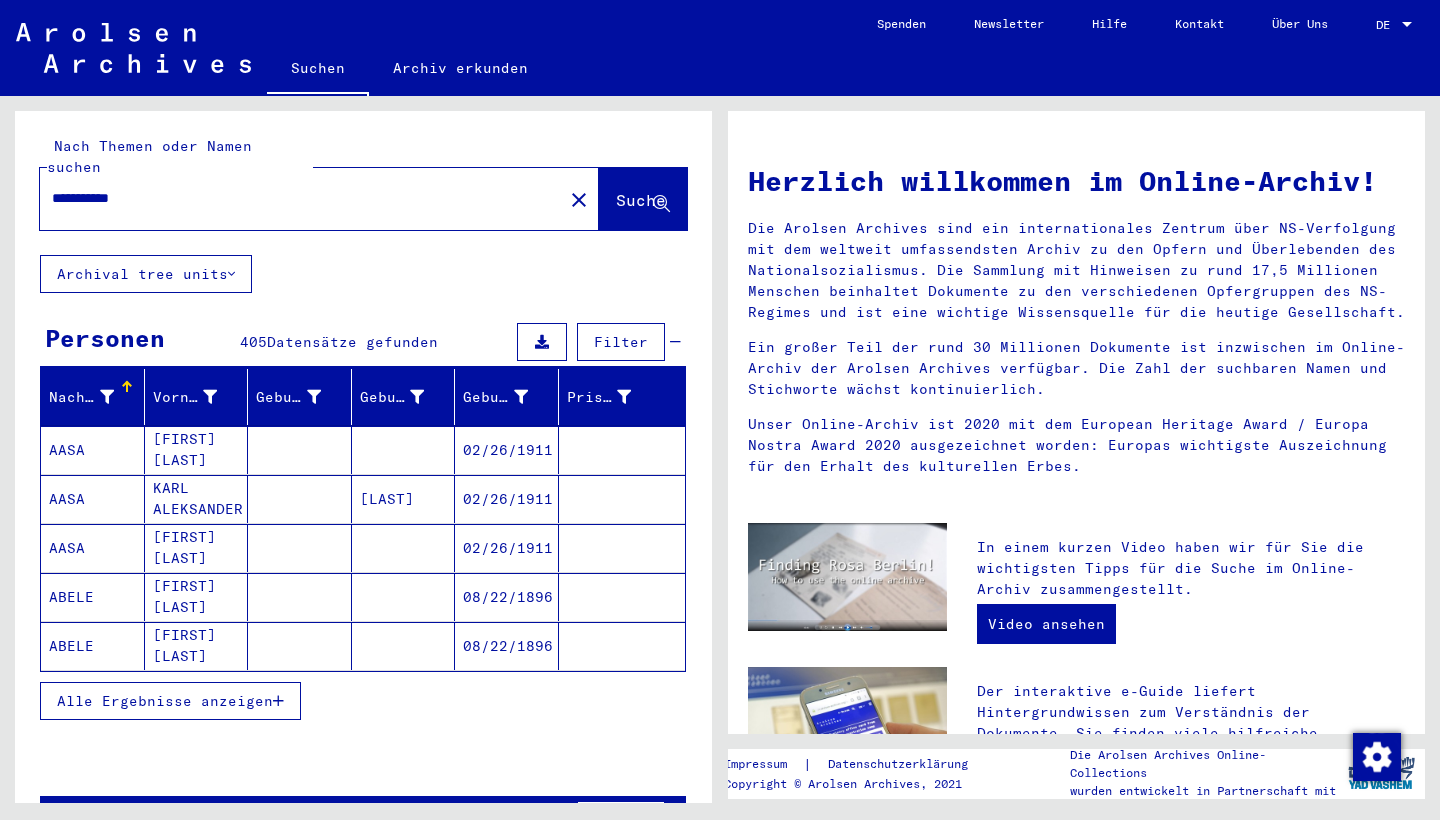 click at bounding box center [107, 397] 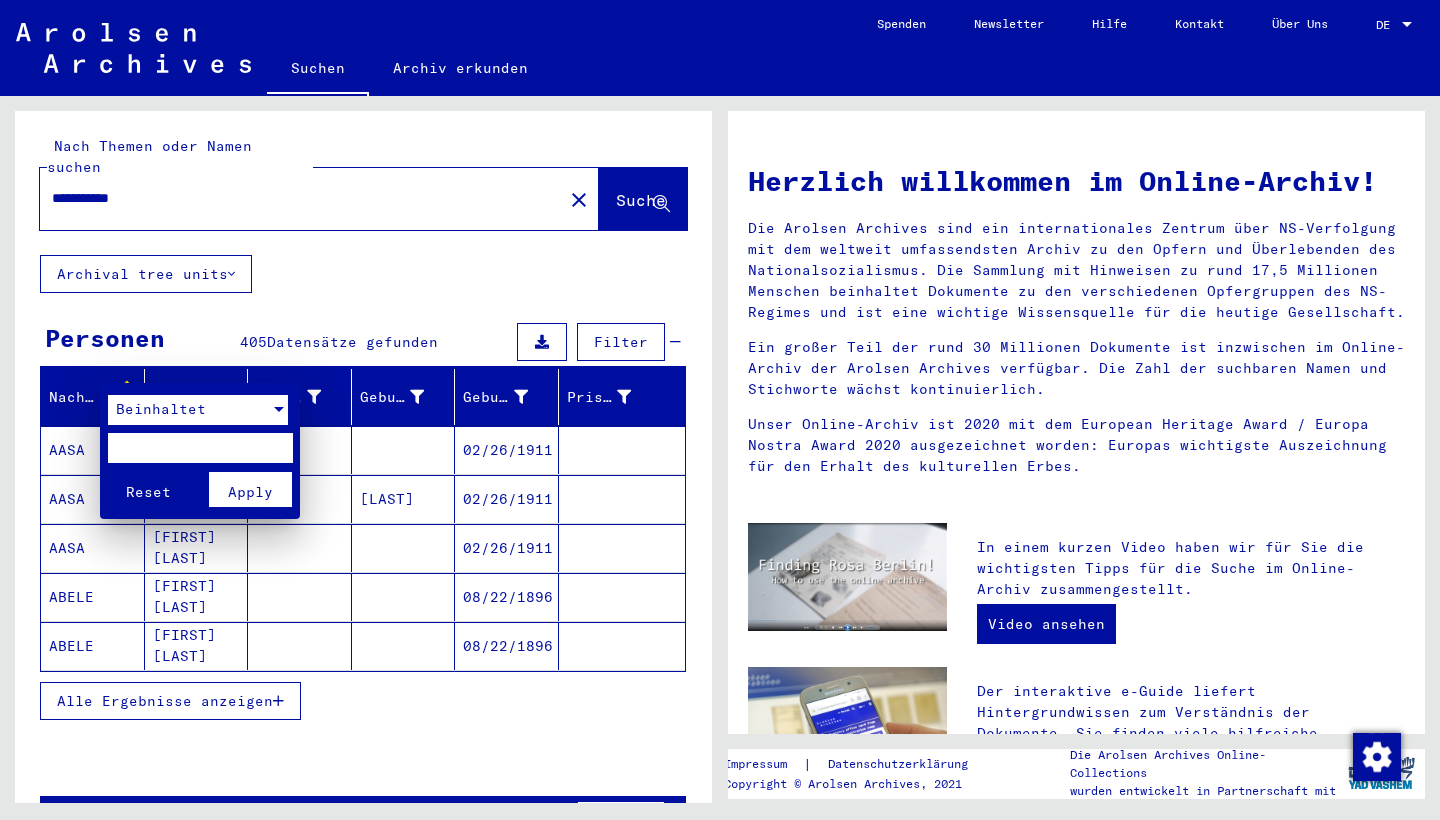click on "Beinhaltet" at bounding box center [161, 409] 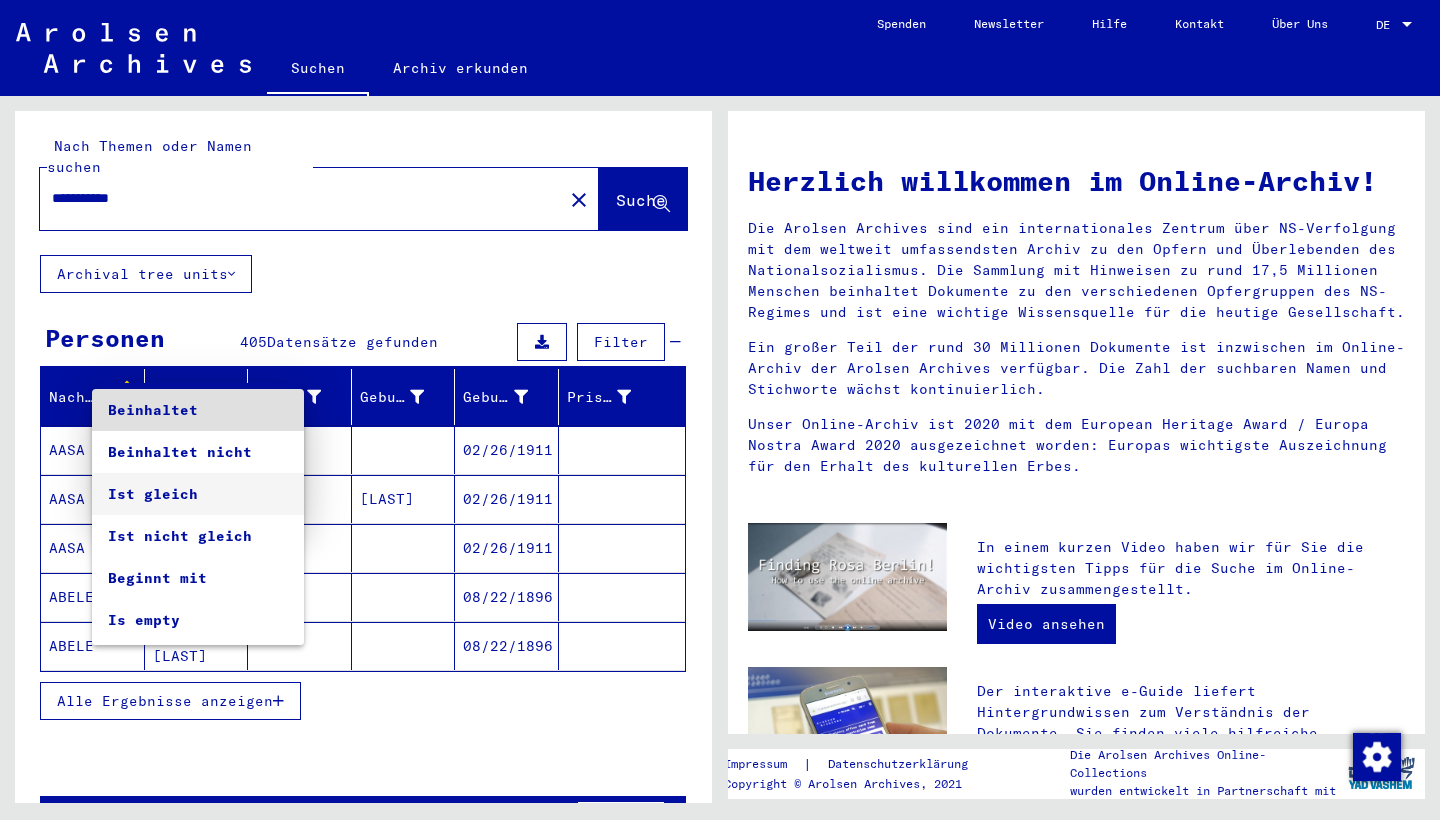 click on "Ist gleich" at bounding box center (198, 494) 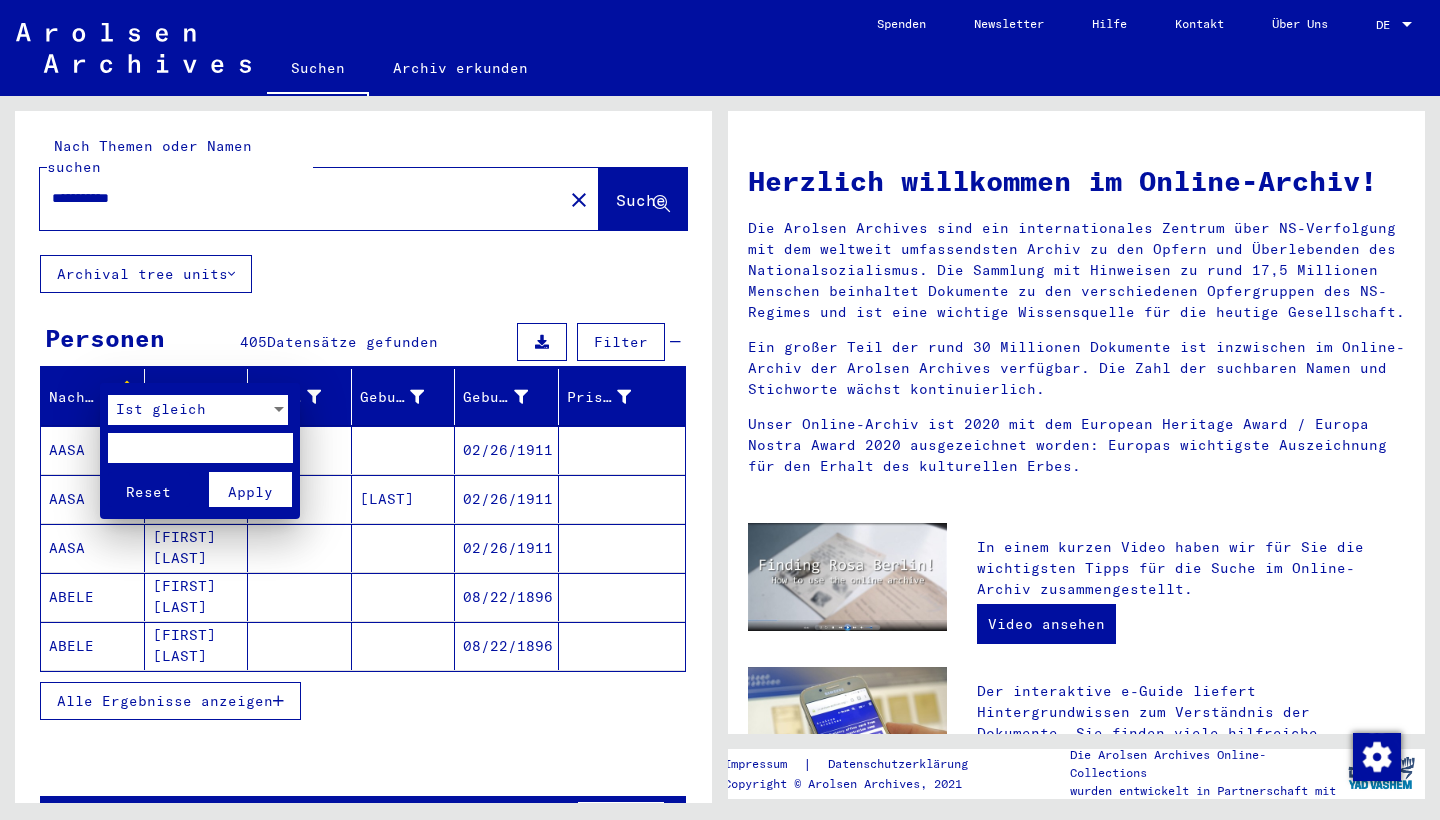 click at bounding box center (200, 448) 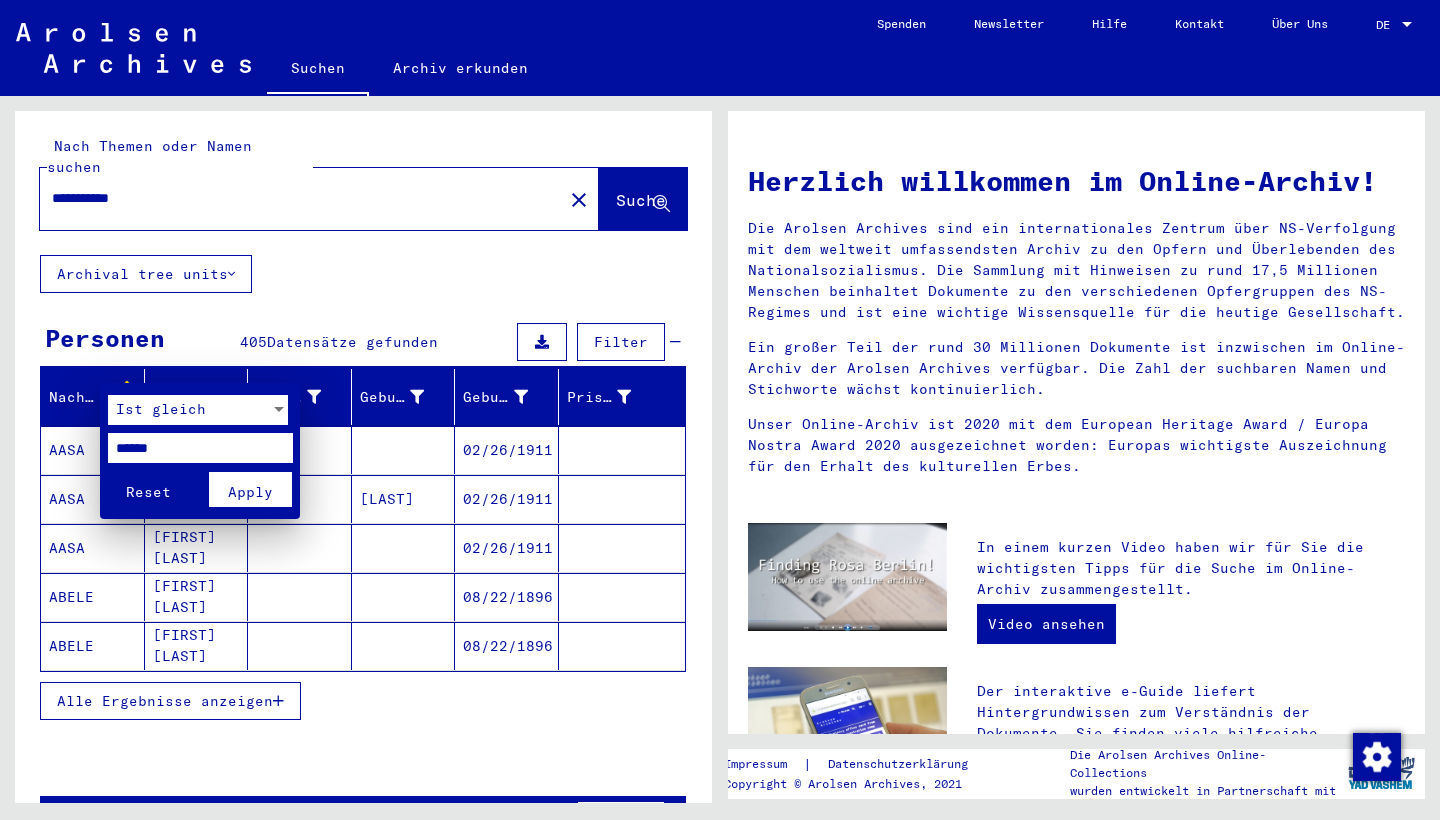 type on "******" 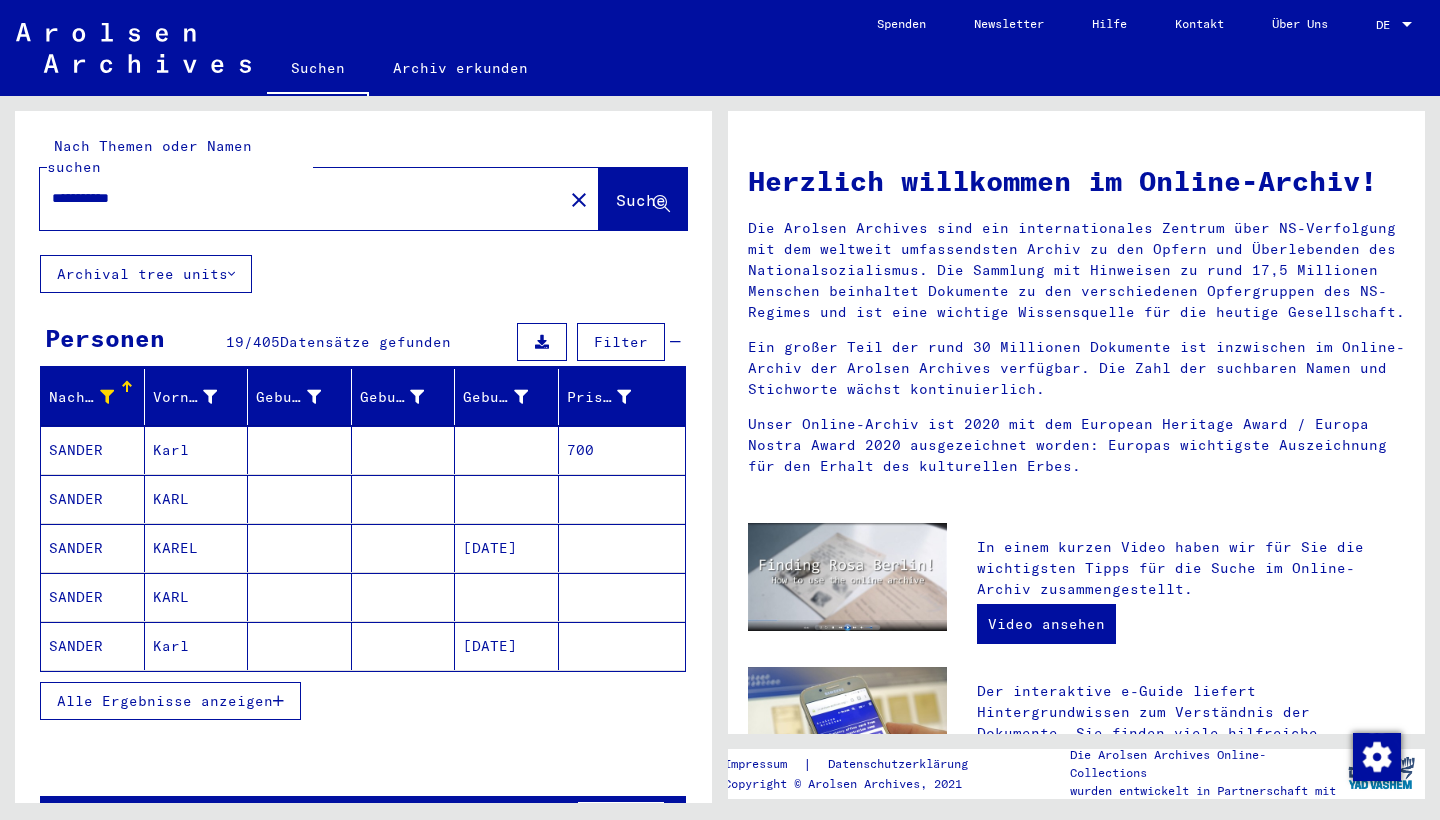 click on "Alle Ergebnisse anzeigen" at bounding box center (165, 701) 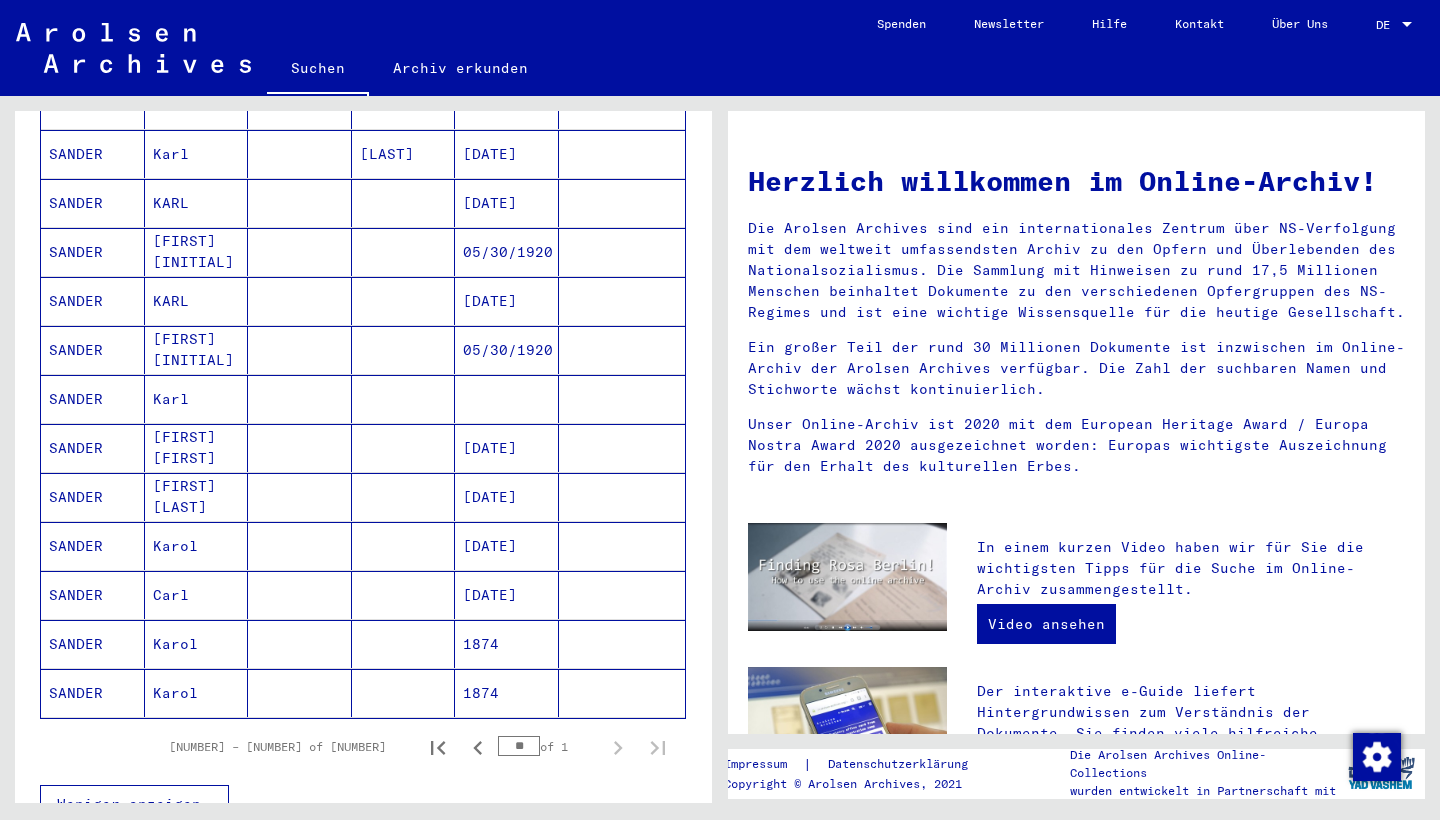 scroll, scrollTop: 667, scrollLeft: 0, axis: vertical 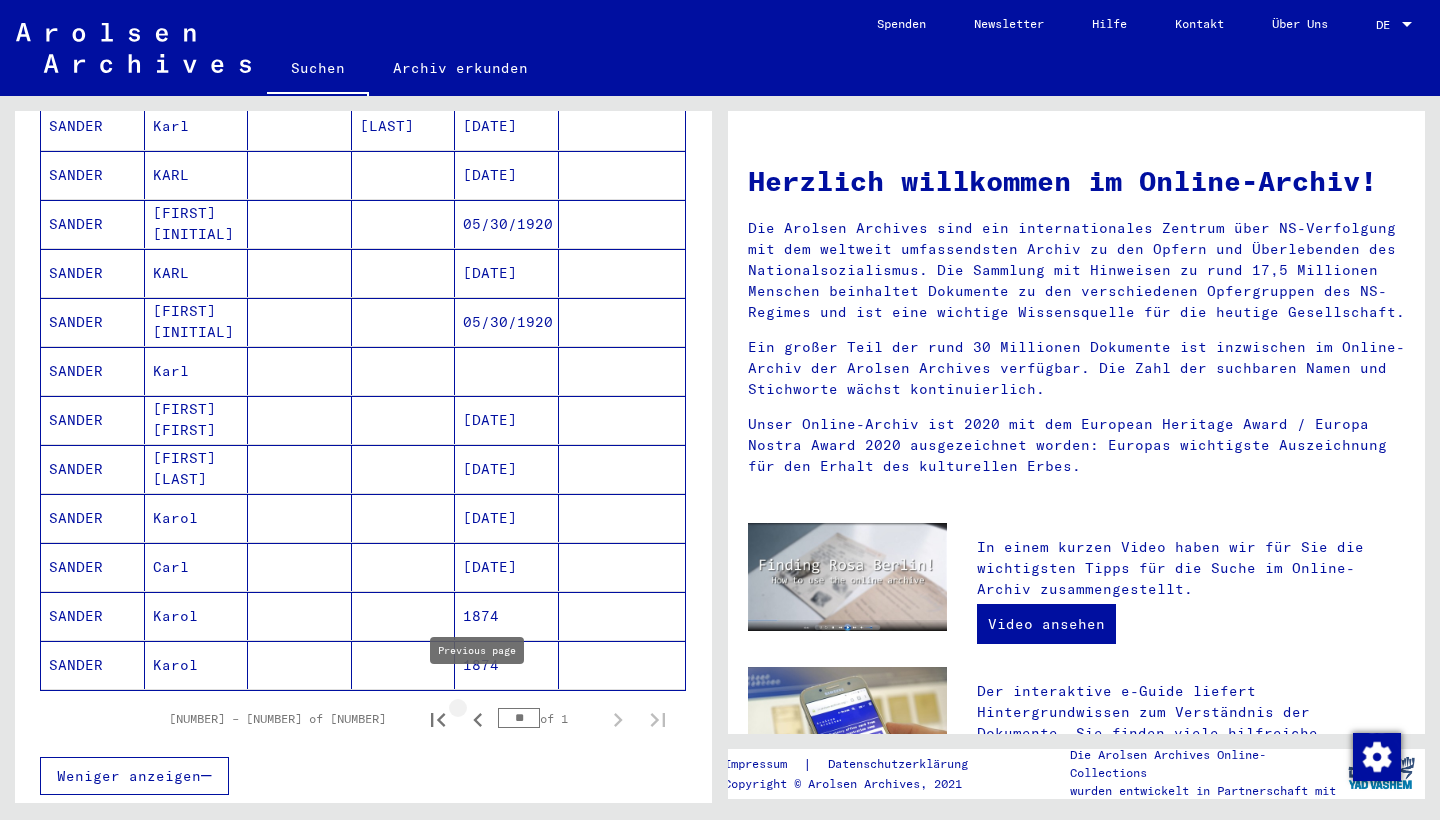 click 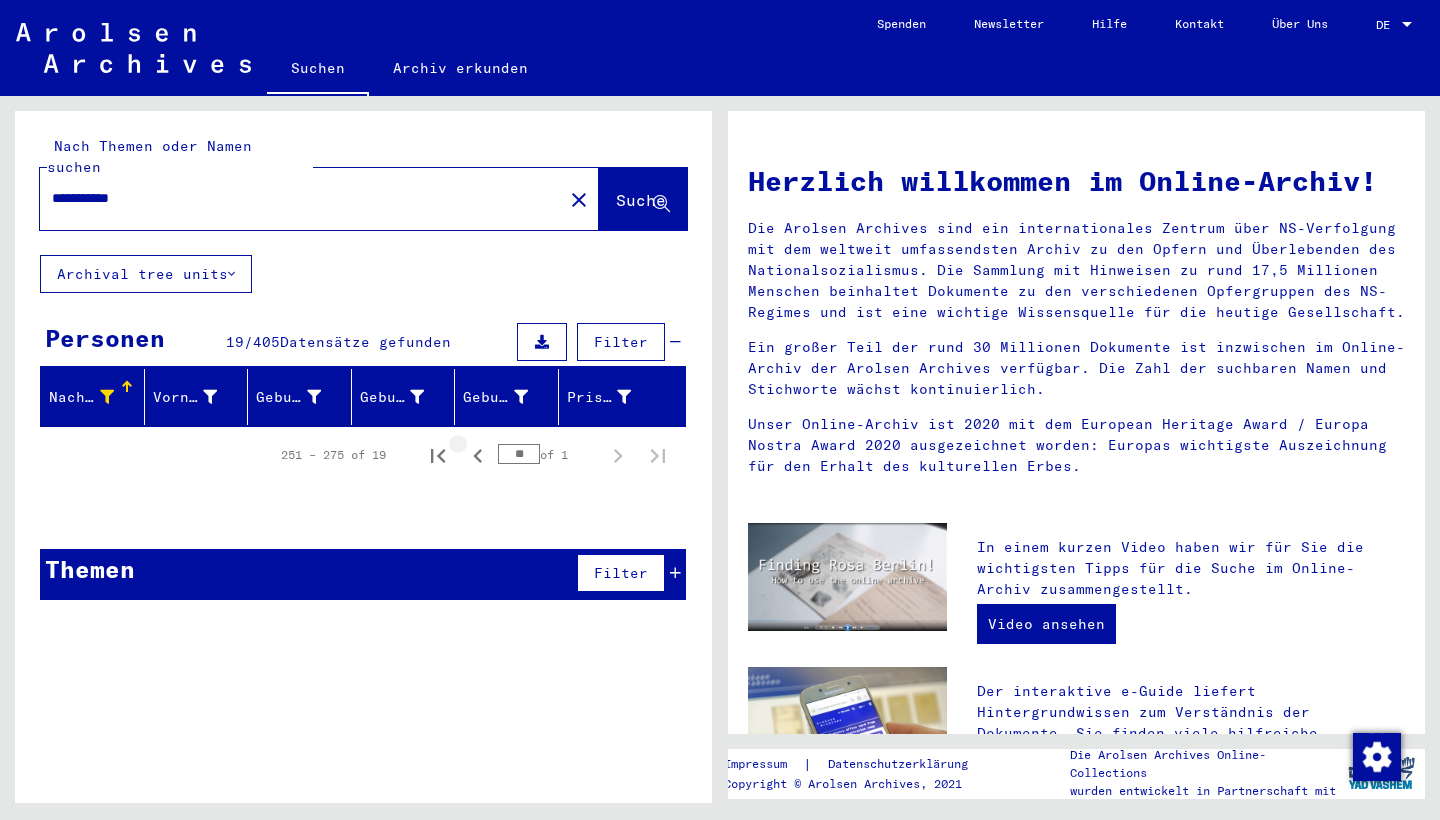 scroll, scrollTop: 0, scrollLeft: 0, axis: both 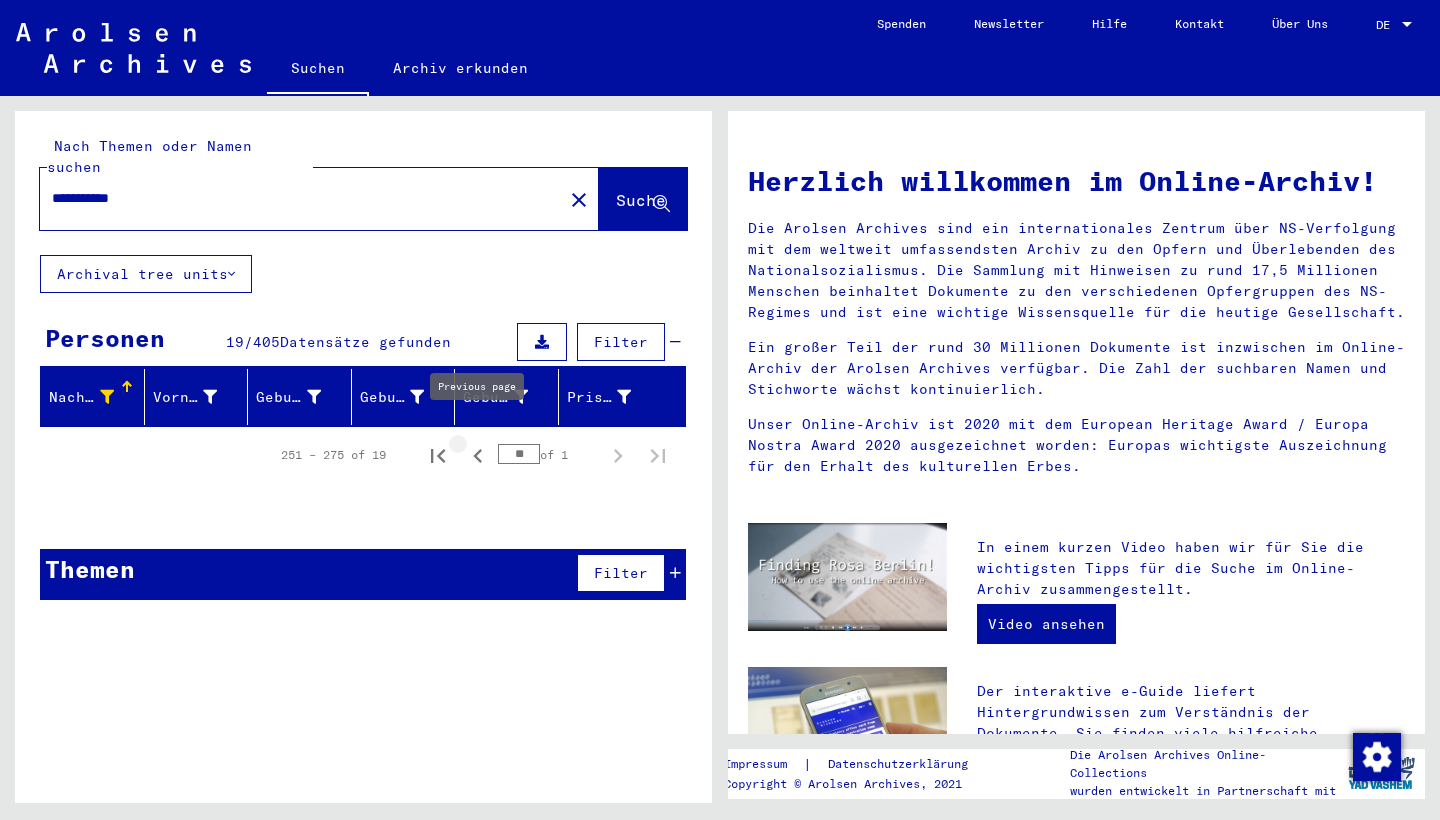 click 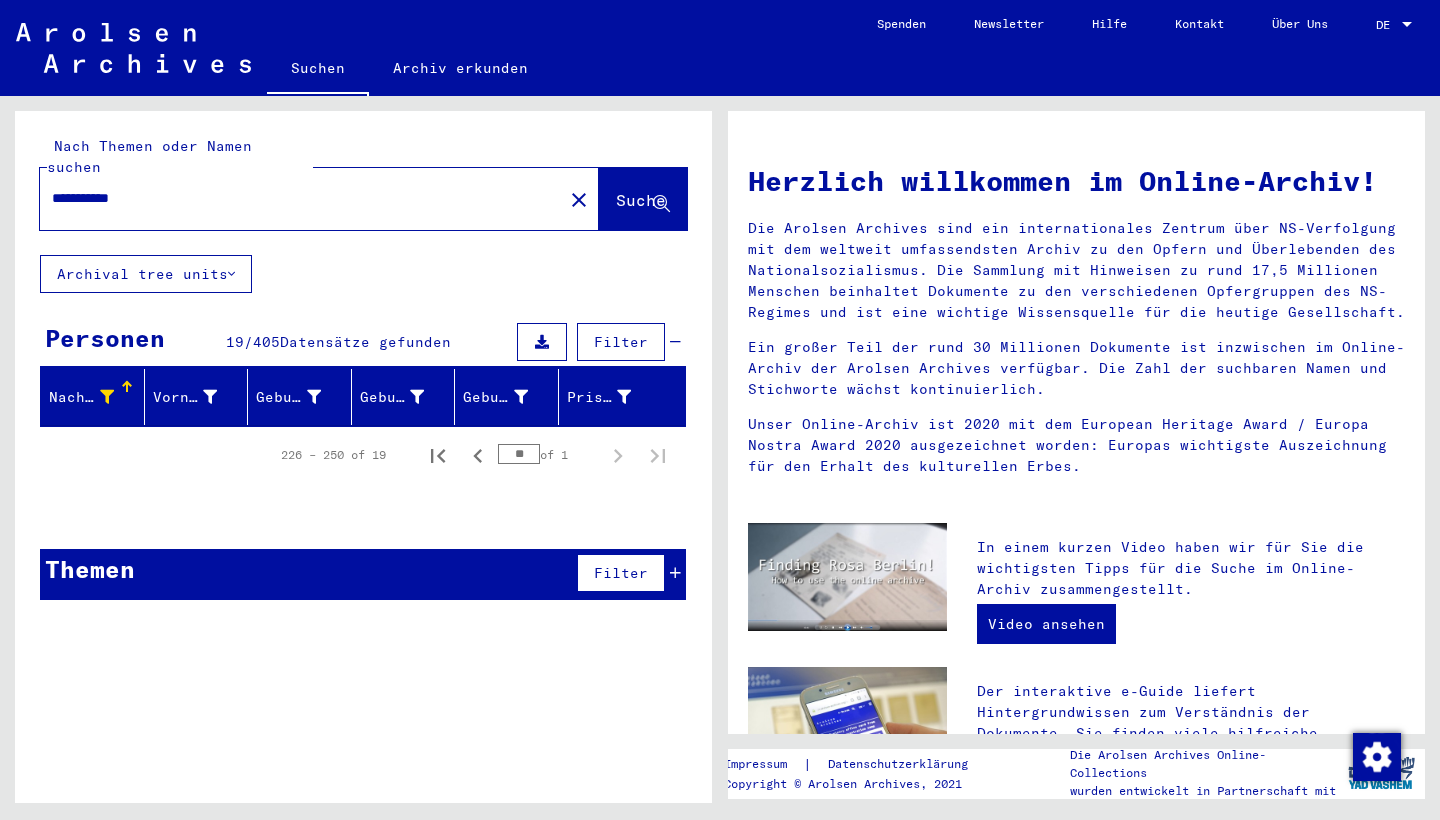 click 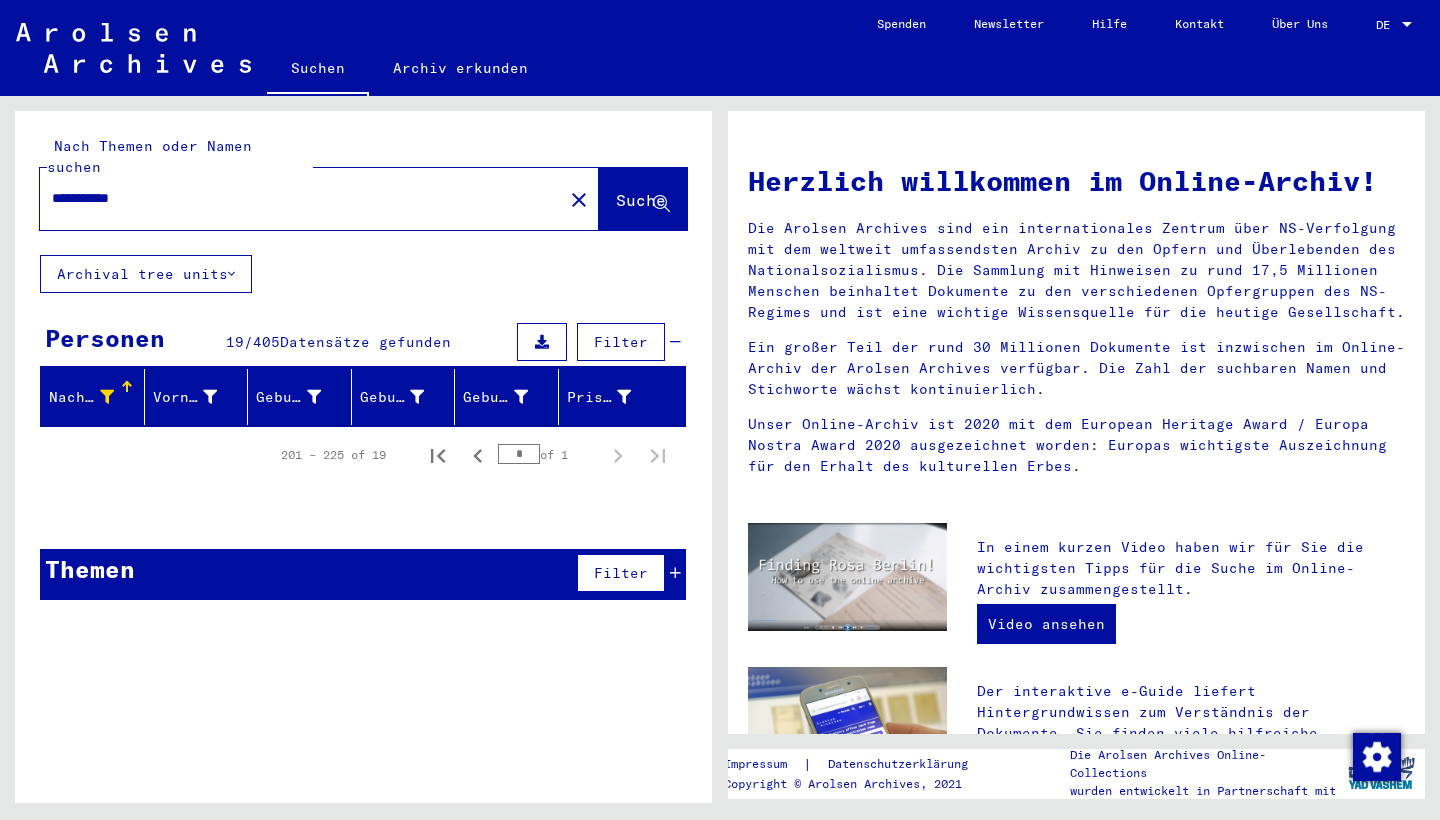click 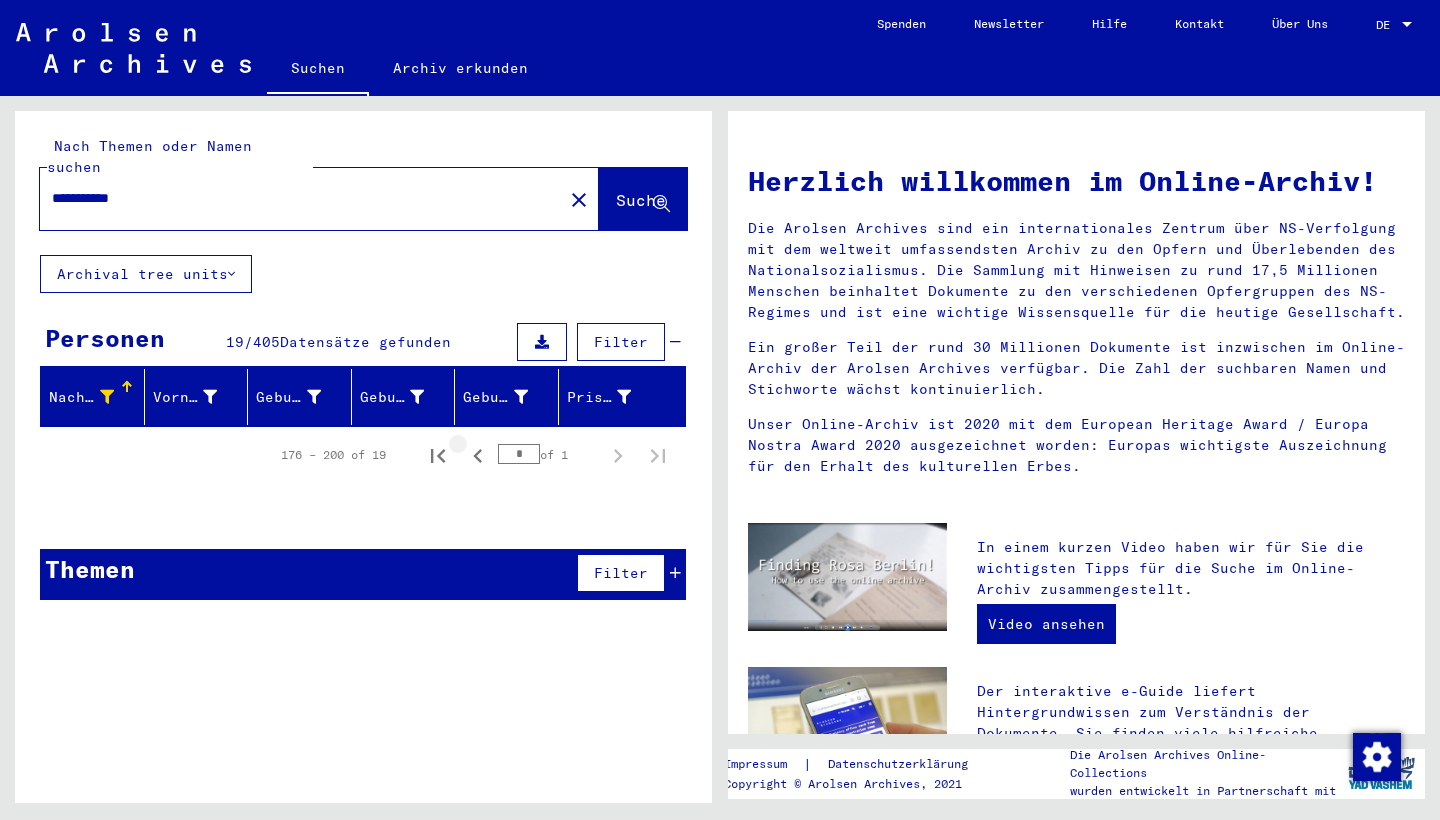 click 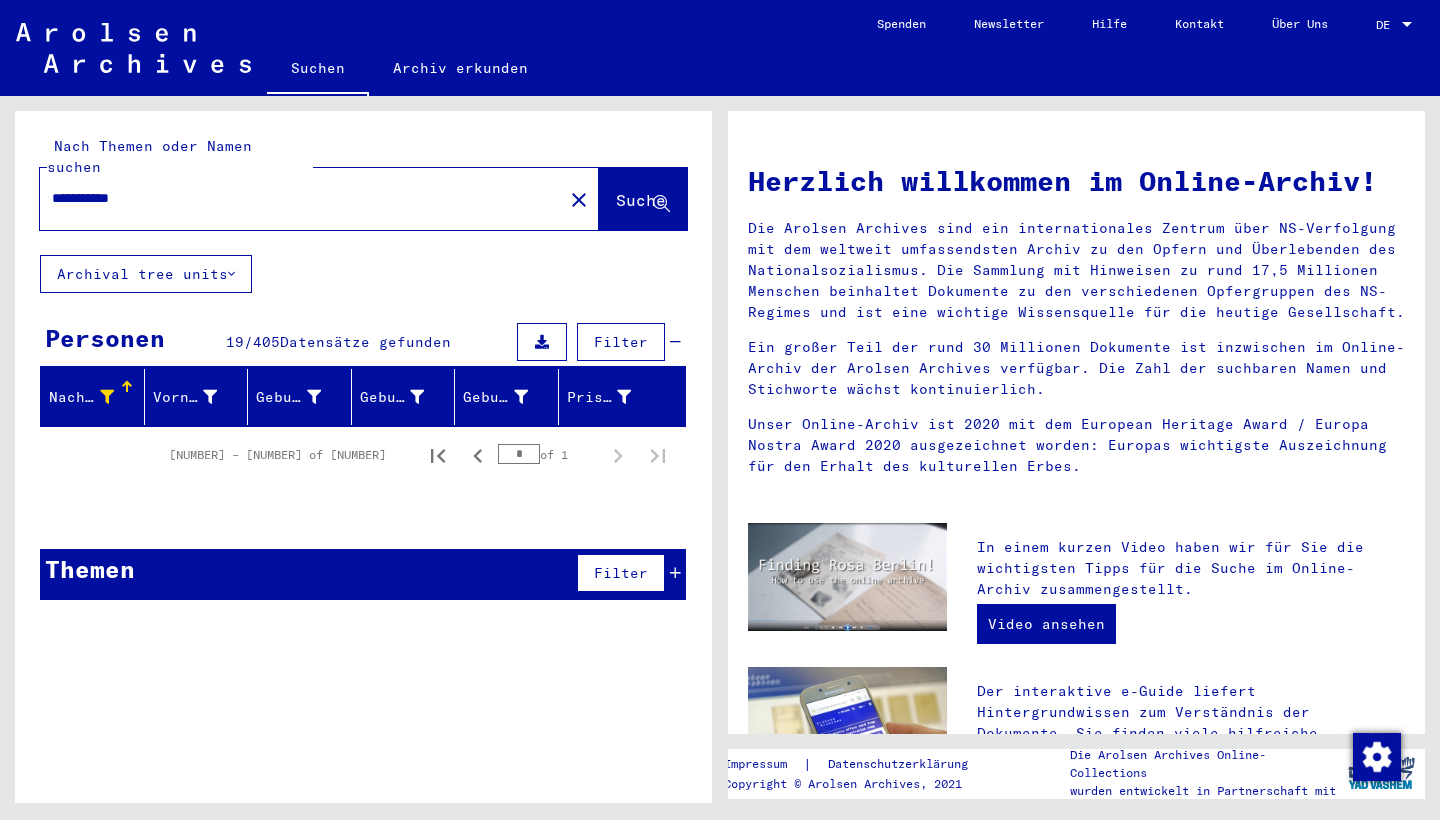 click 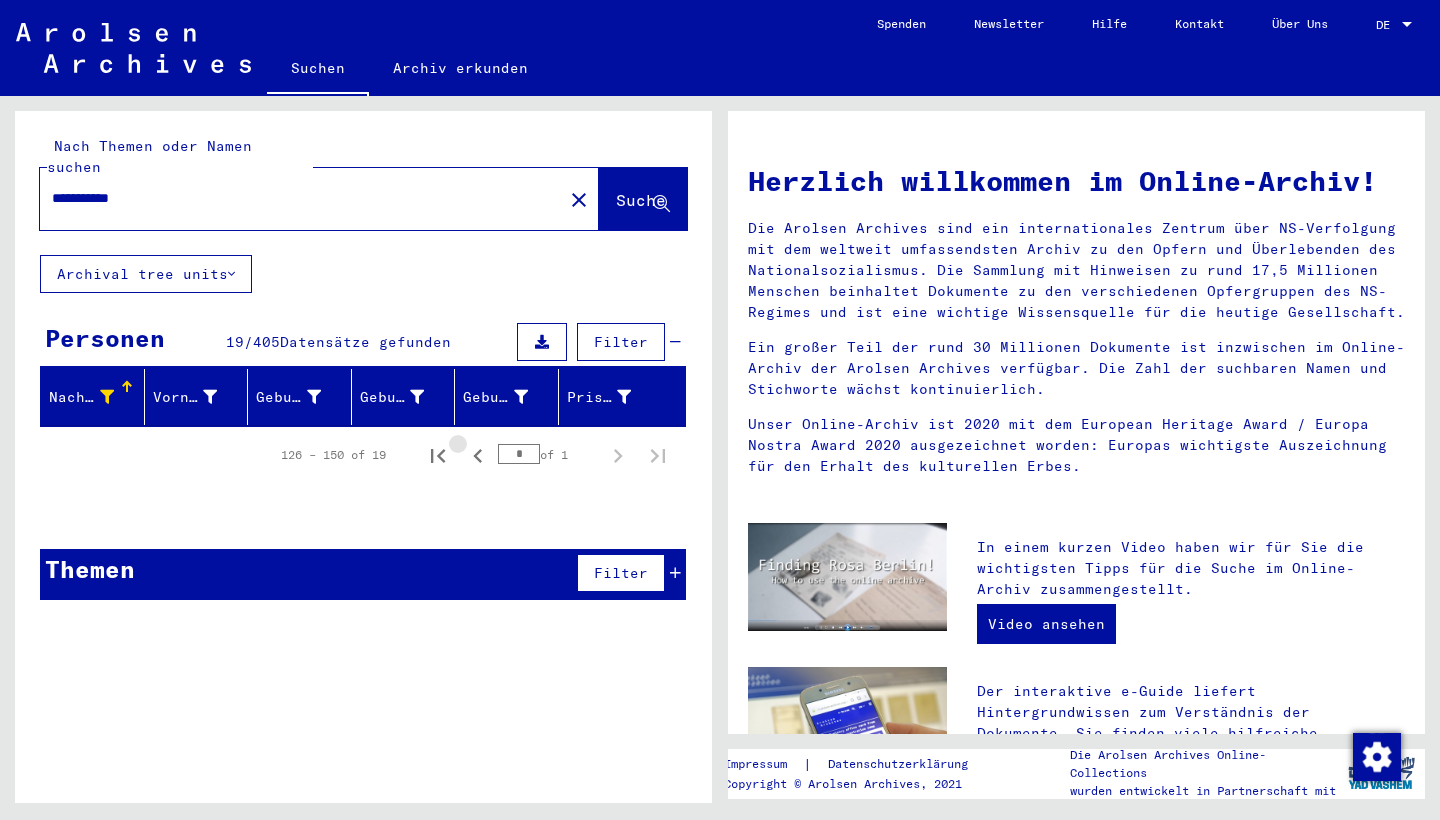 click 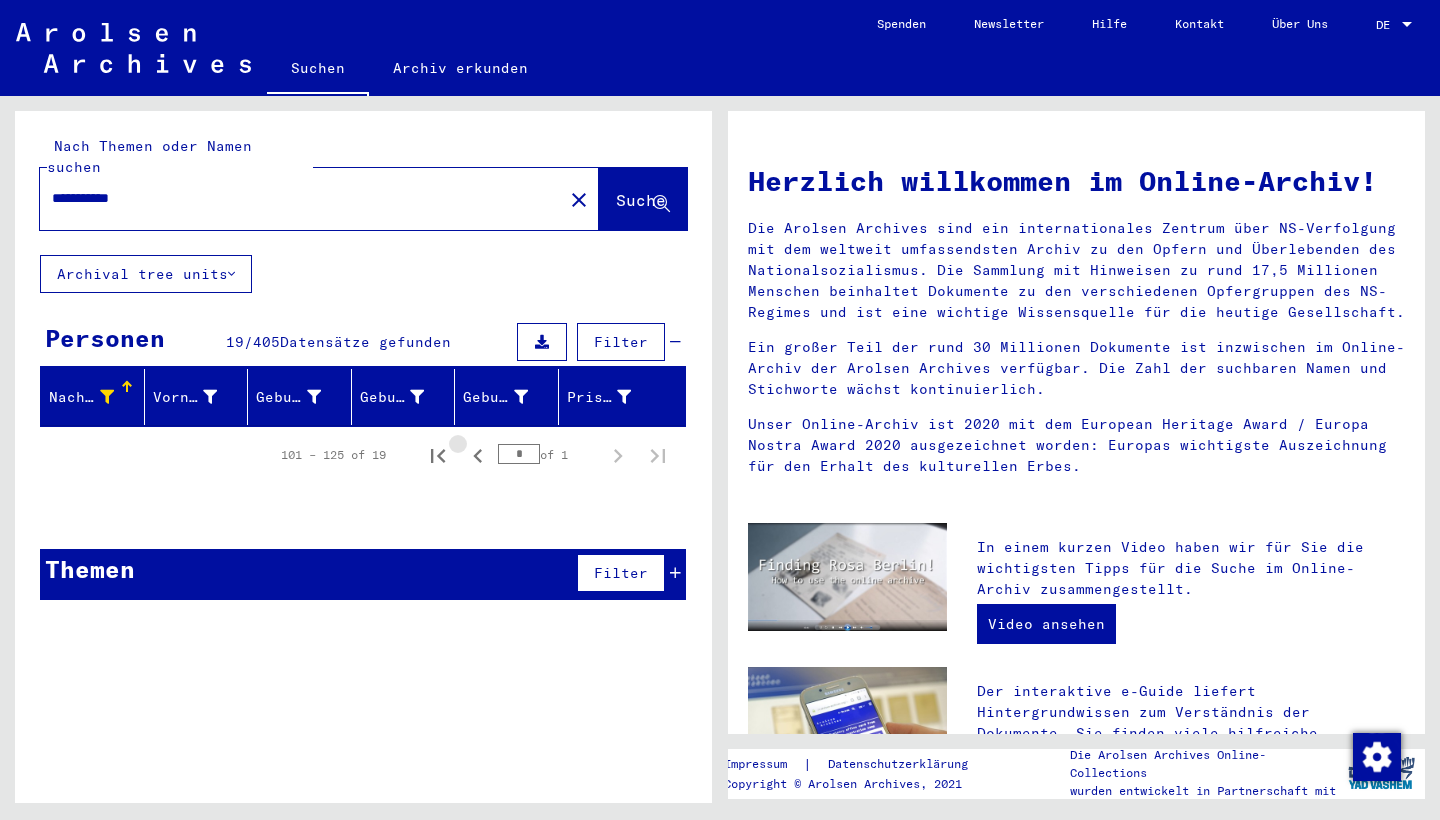 click 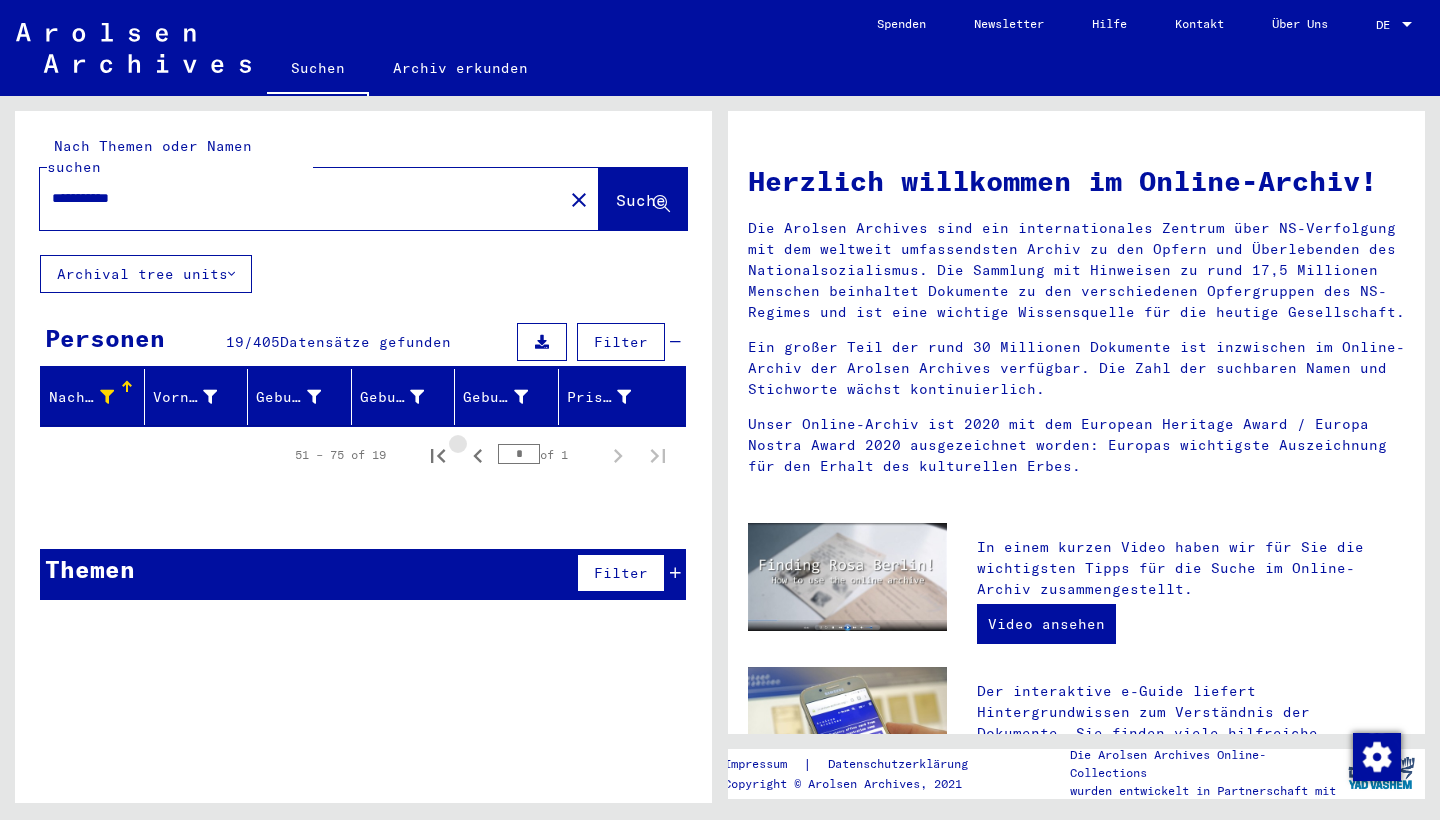 click 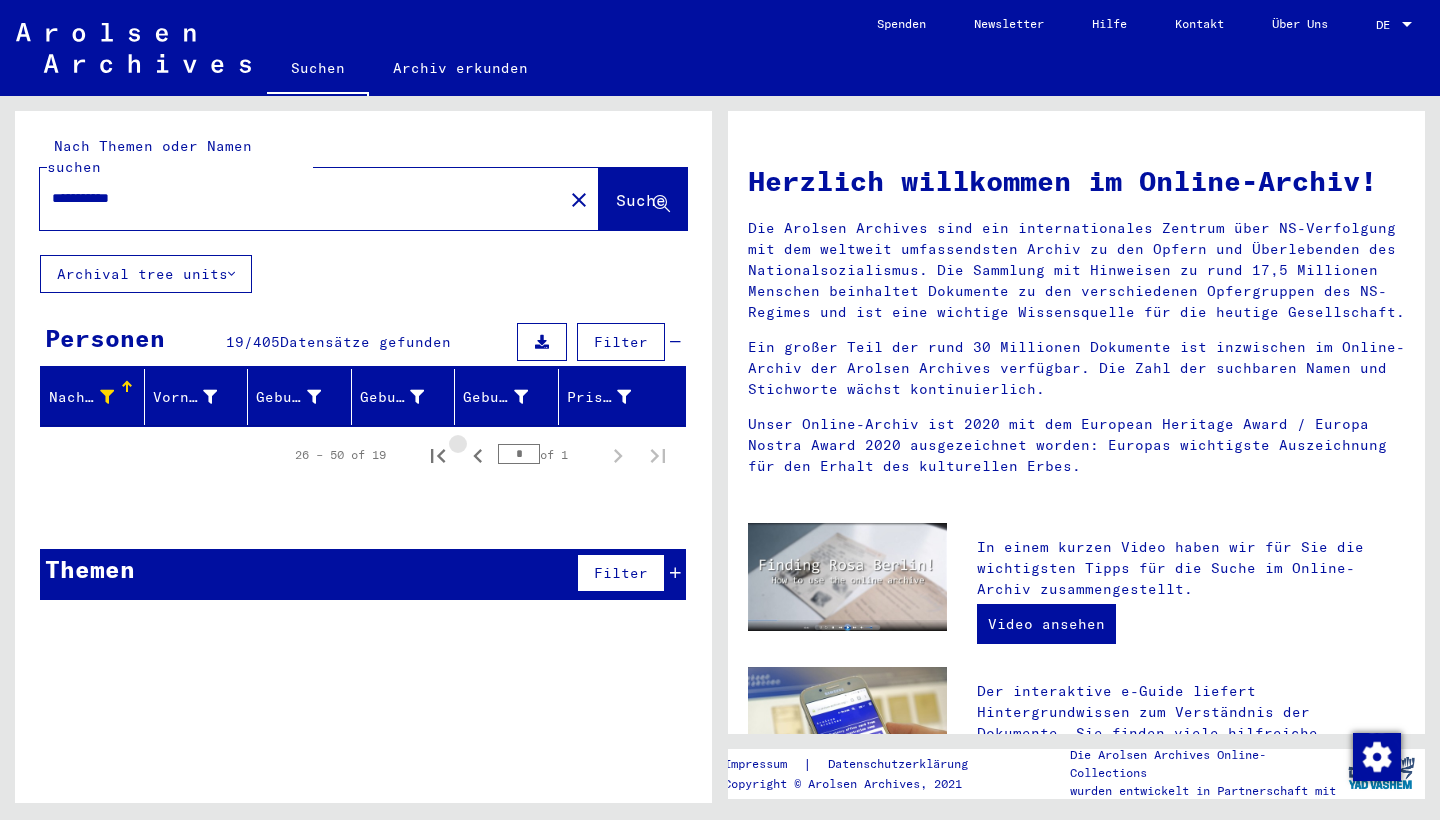 click 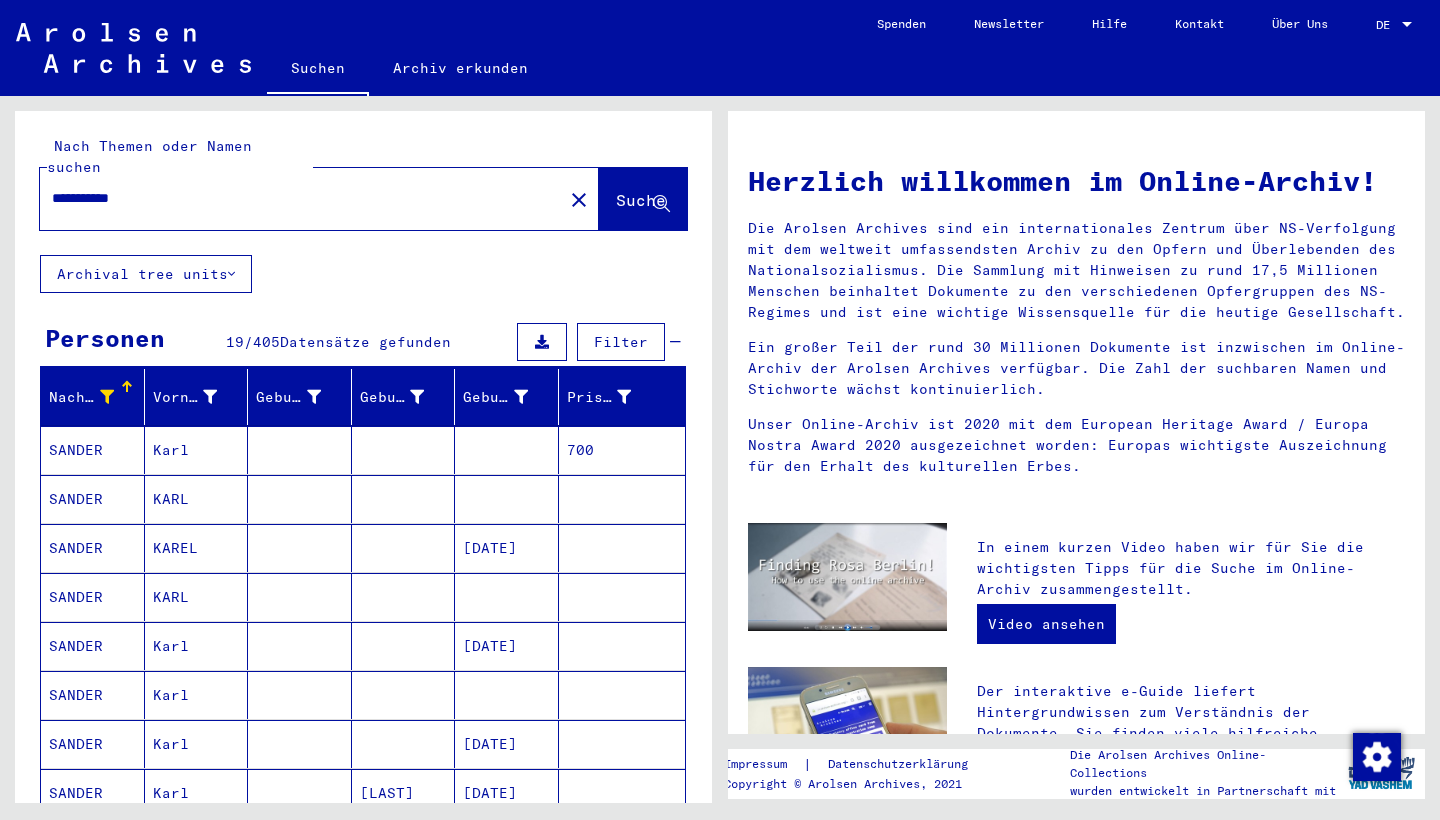 click on "**********" at bounding box center [295, 198] 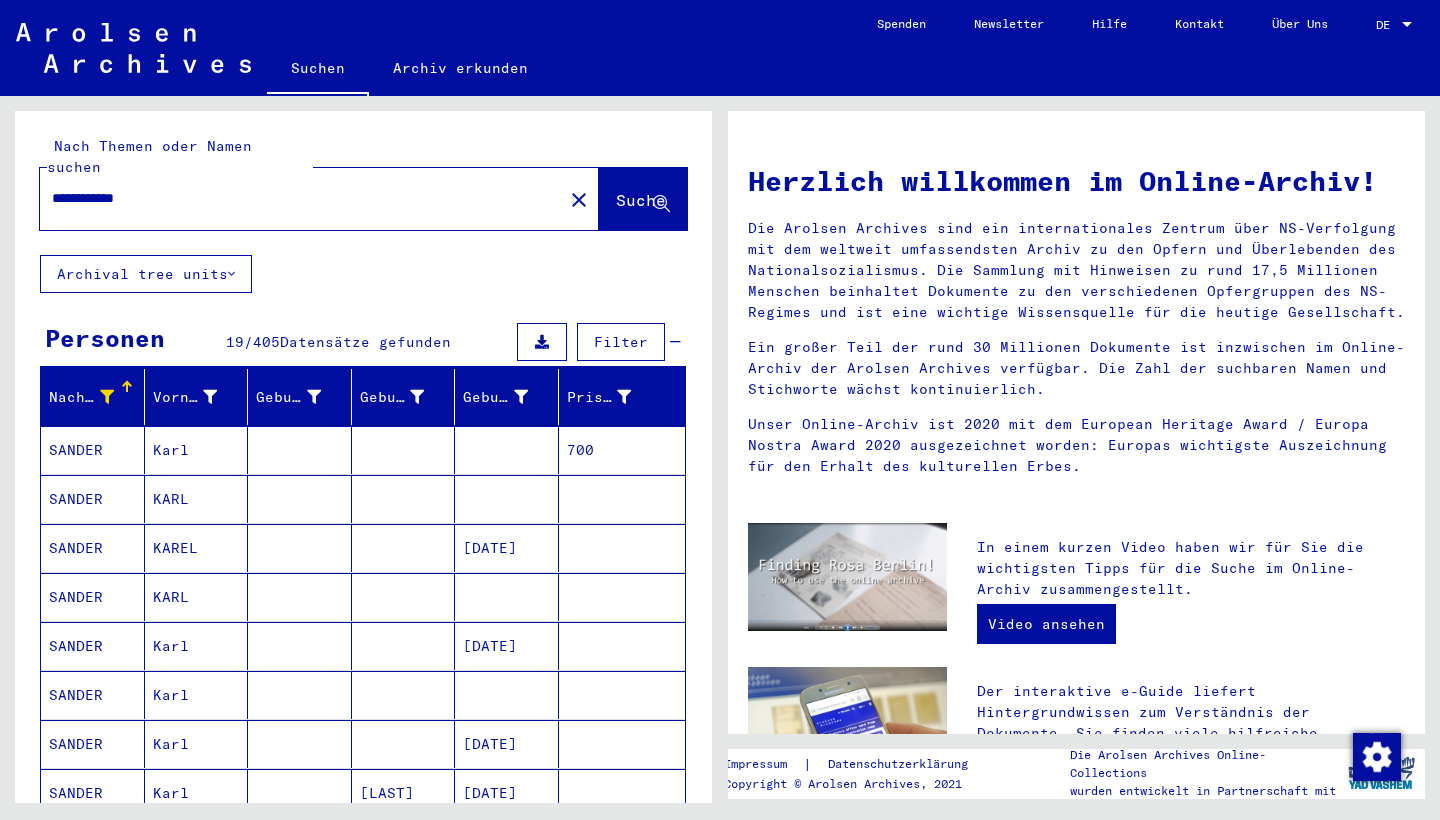 type on "**********" 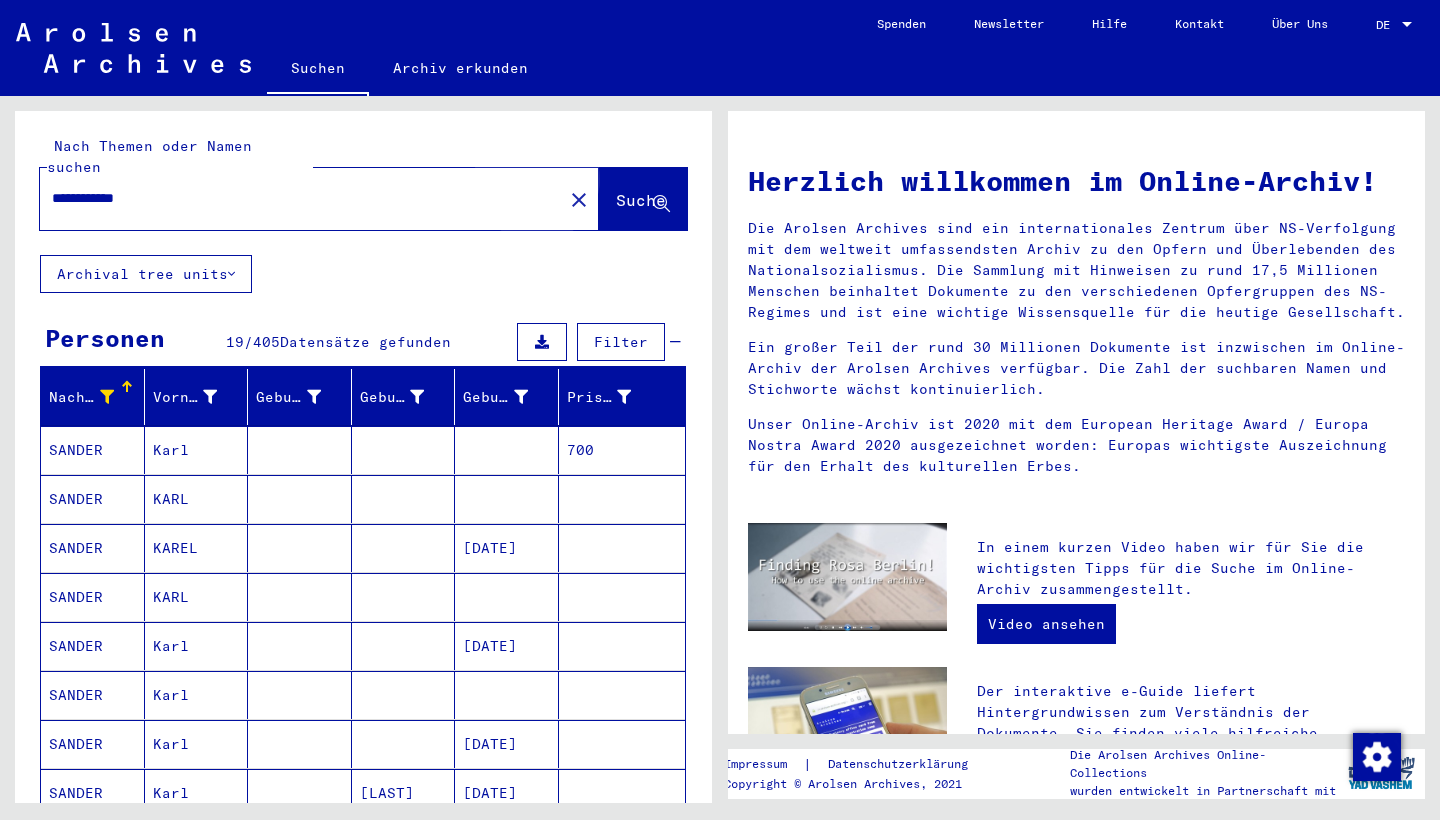 click on "Suche" 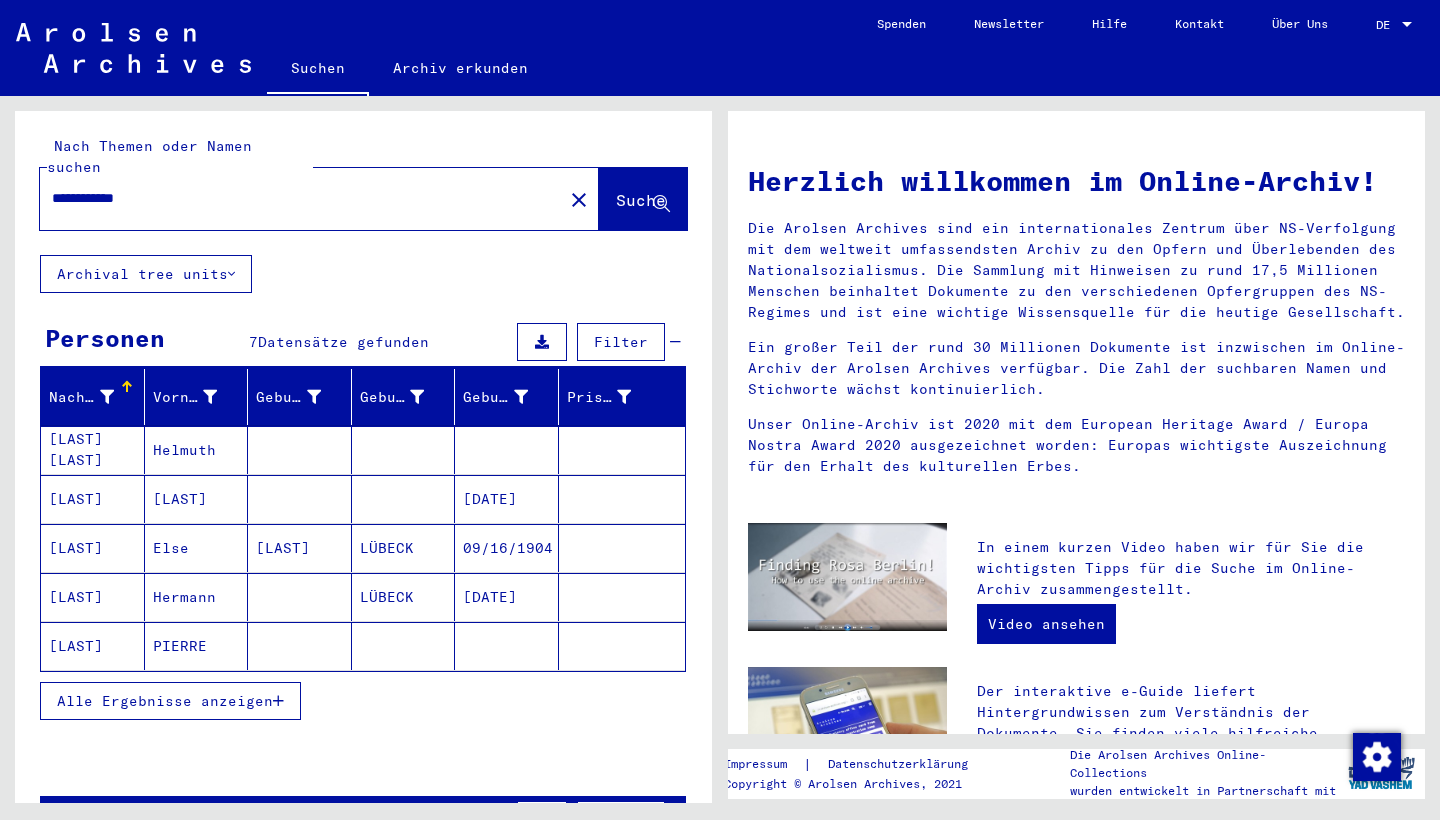 click on "Alle Ergebnisse anzeigen" at bounding box center [165, 701] 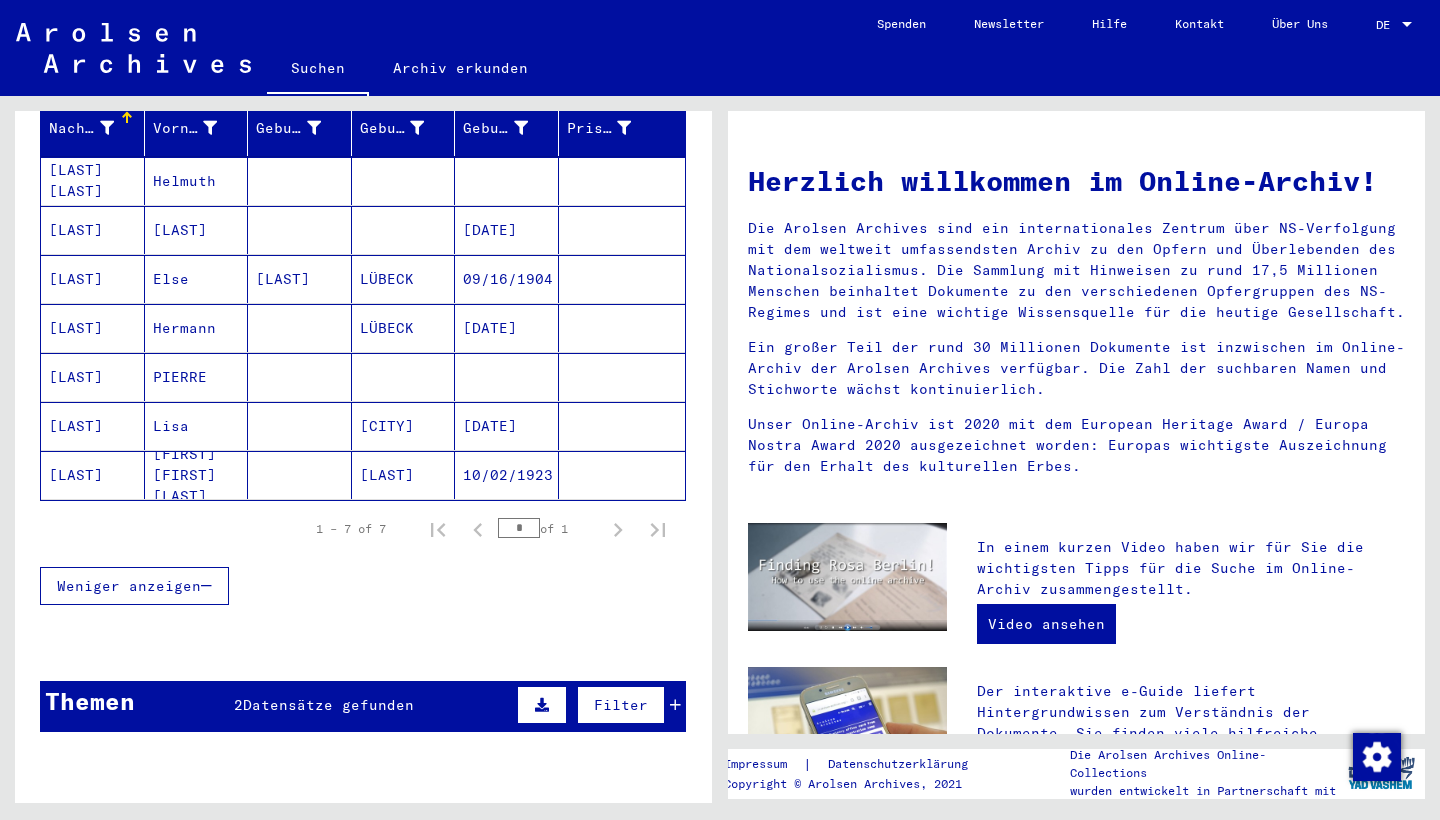 scroll, scrollTop: 380, scrollLeft: 0, axis: vertical 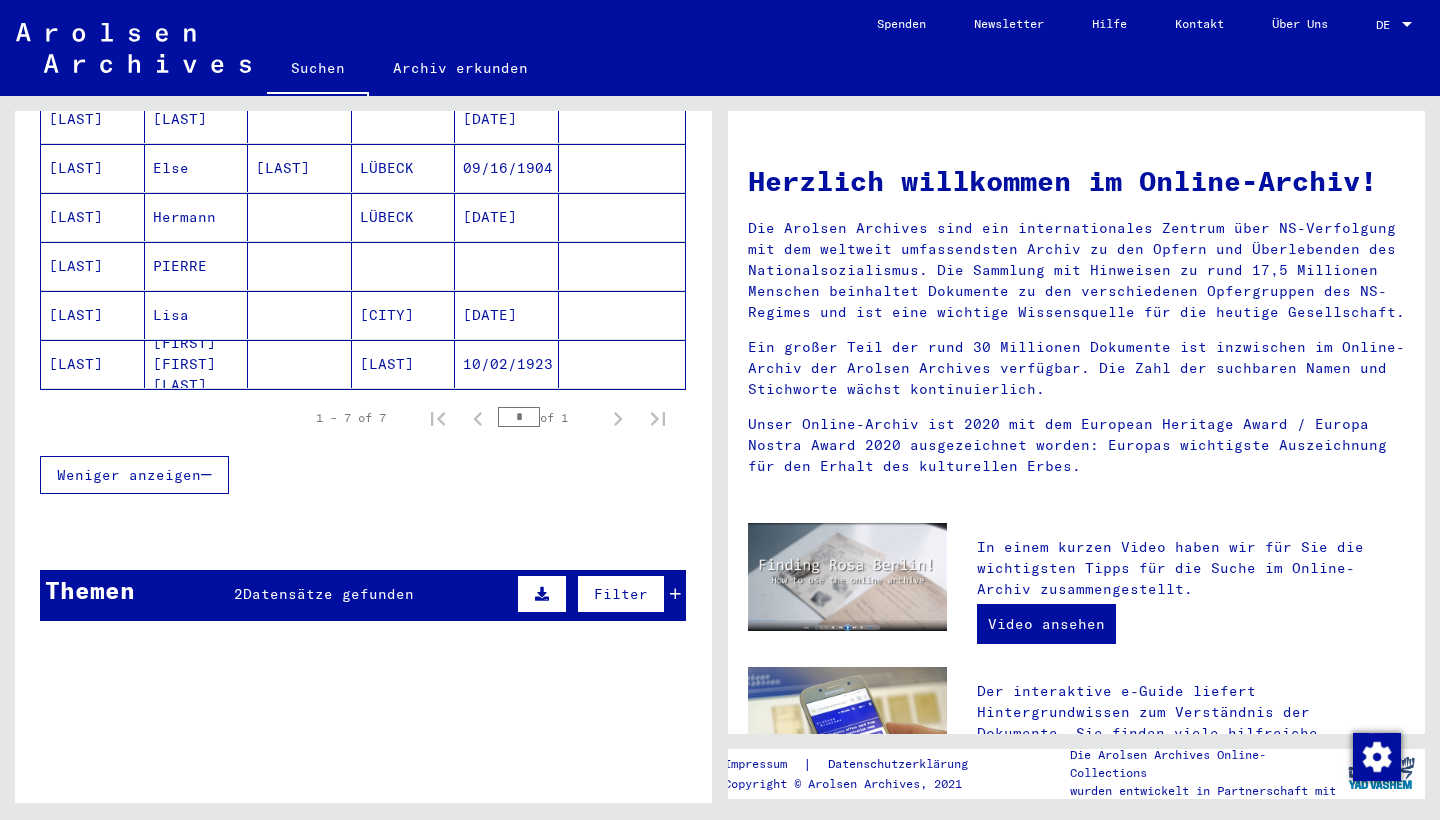click on "Datensätze gefunden" at bounding box center (328, 594) 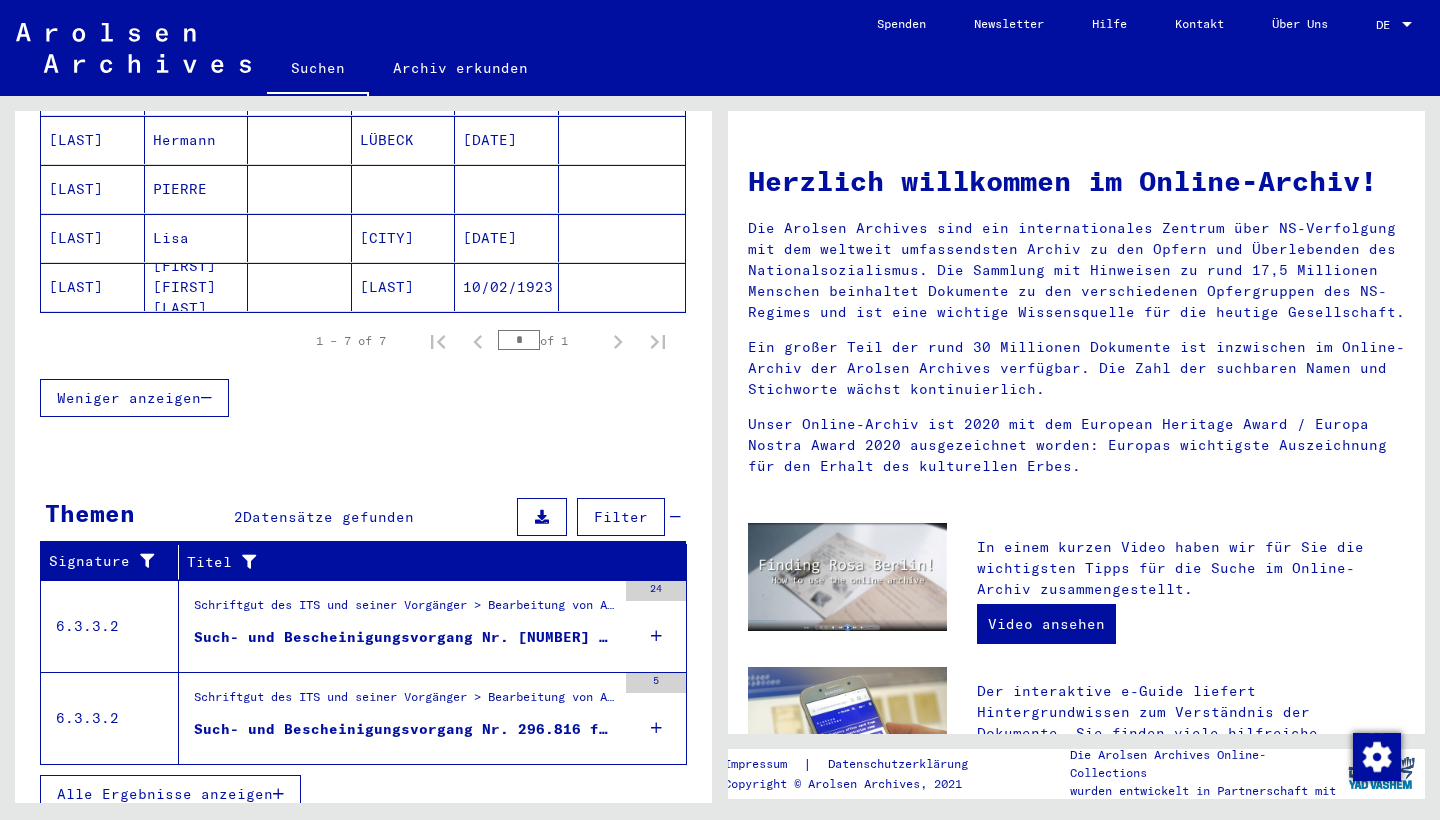click on "Such- und Bescheinigungsvorgang Nr. [NUMBER] für [LAST], [FIRST] geboren [DATE]" at bounding box center [405, 637] 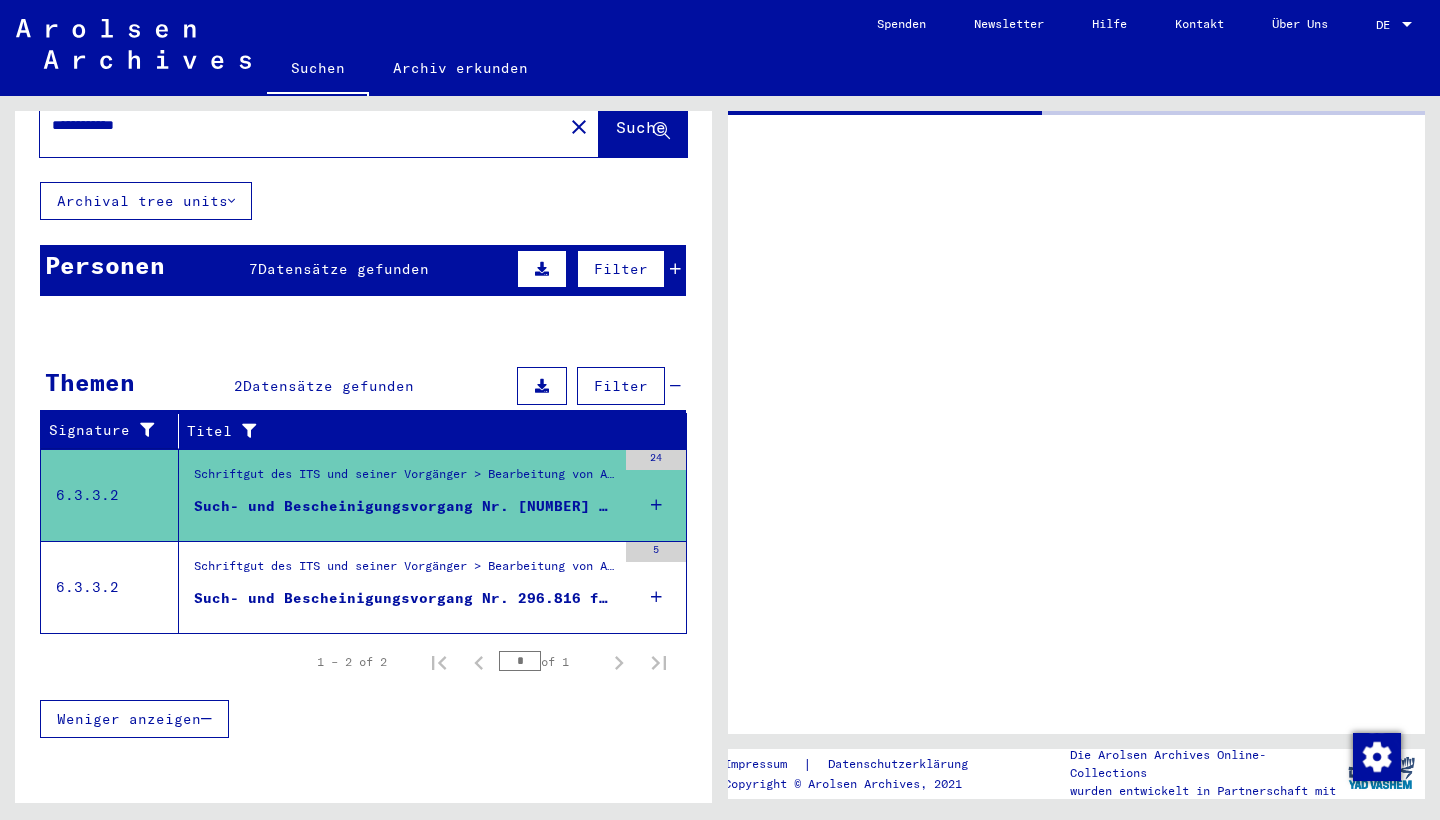 scroll, scrollTop: 52, scrollLeft: 0, axis: vertical 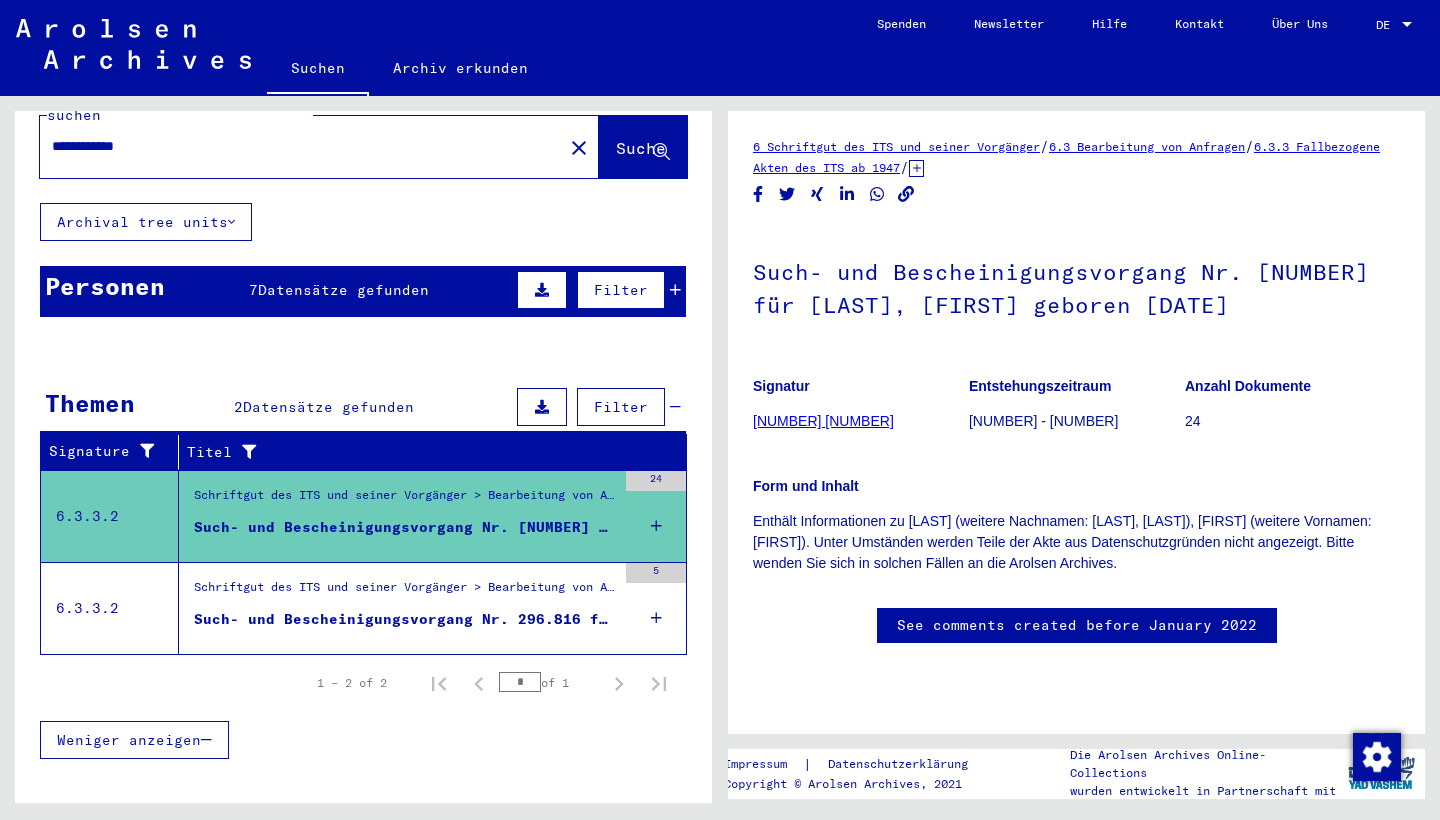 click on "Such- und Bescheinigungsvorgang Nr. 296.816 für [LAST], [FIRST] geboren [DATE]" at bounding box center (405, 619) 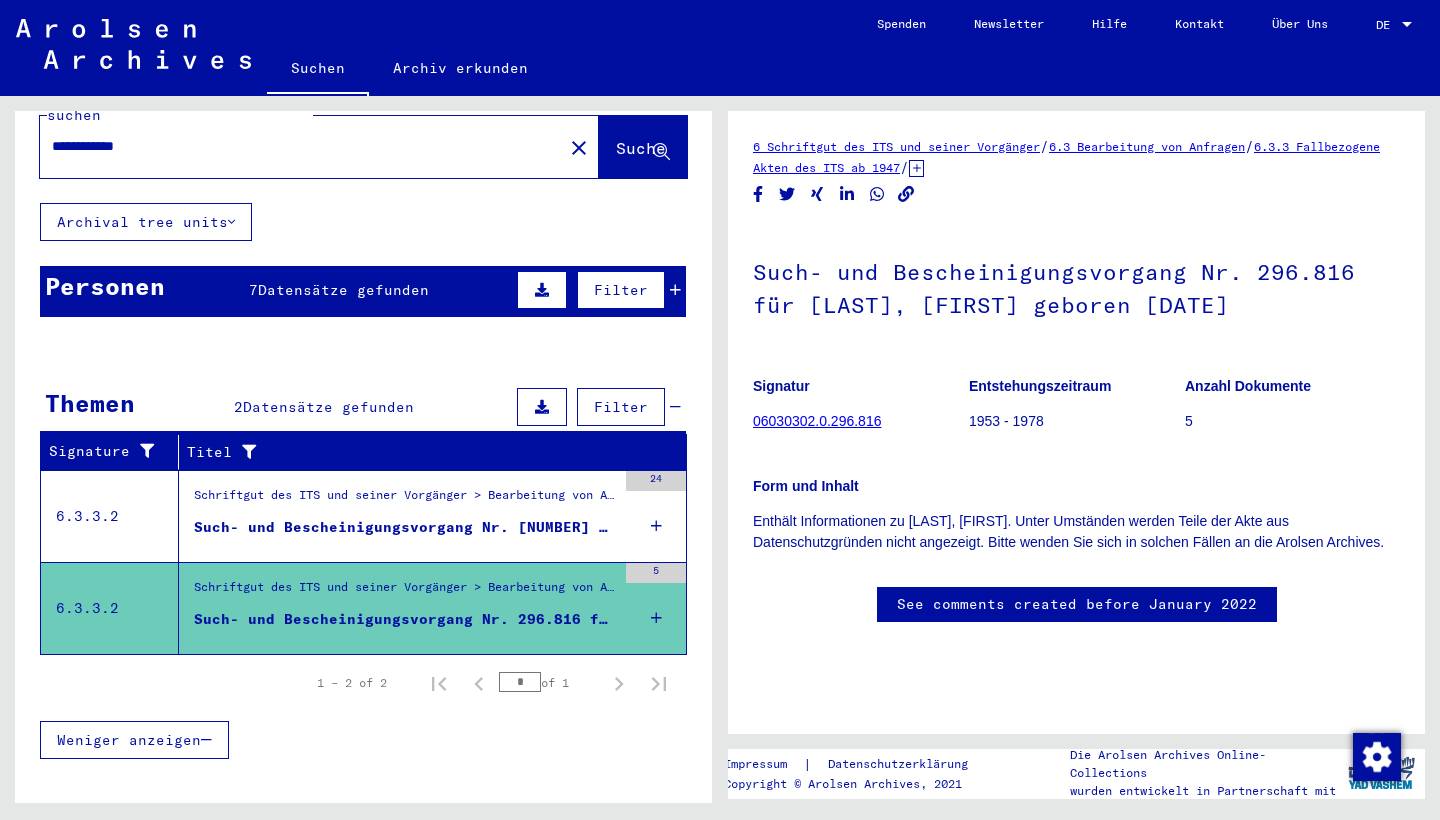 scroll, scrollTop: 0, scrollLeft: 0, axis: both 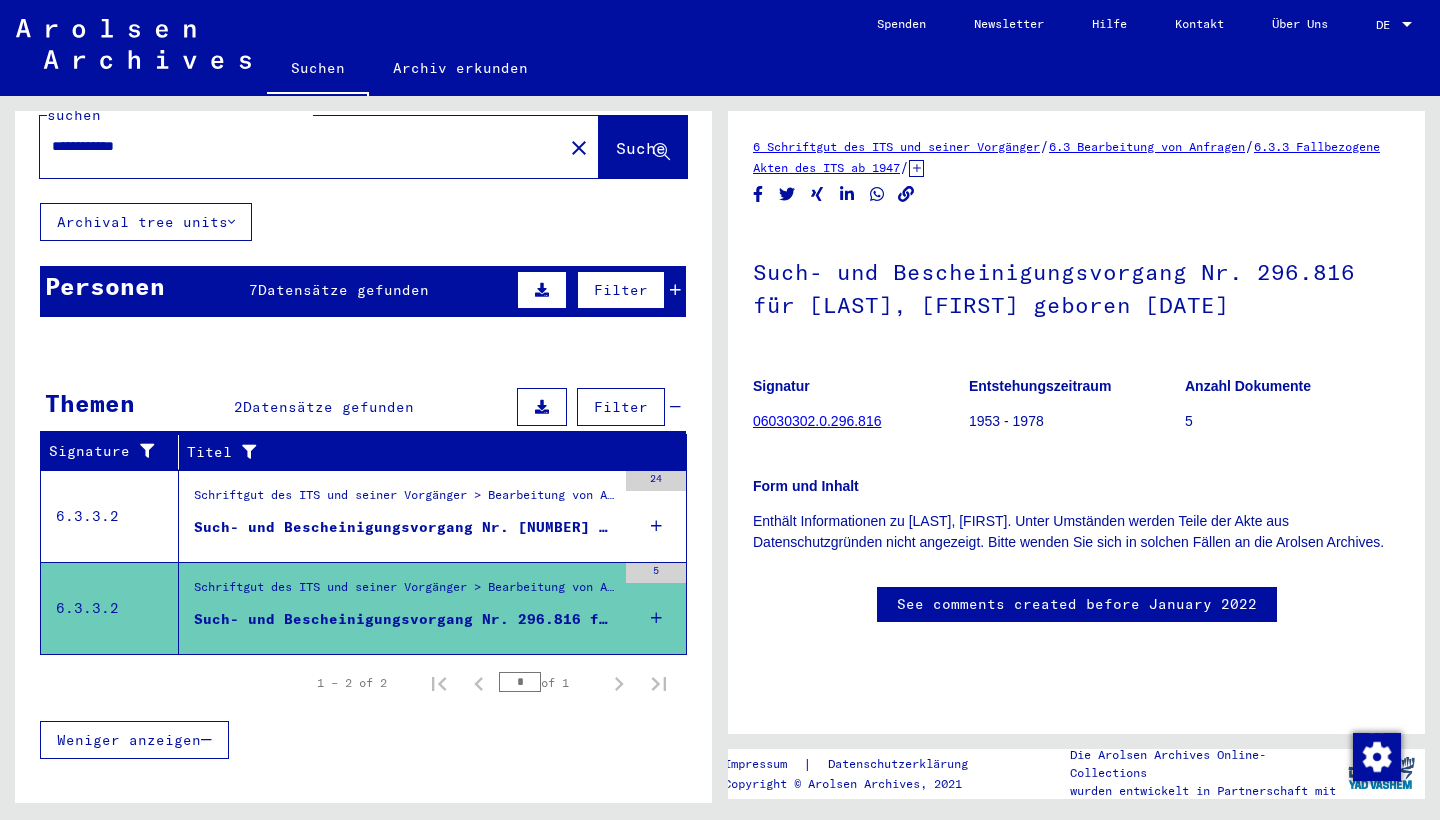 drag, startPoint x: 757, startPoint y: 280, endPoint x: 1171, endPoint y: 298, distance: 414.3911 